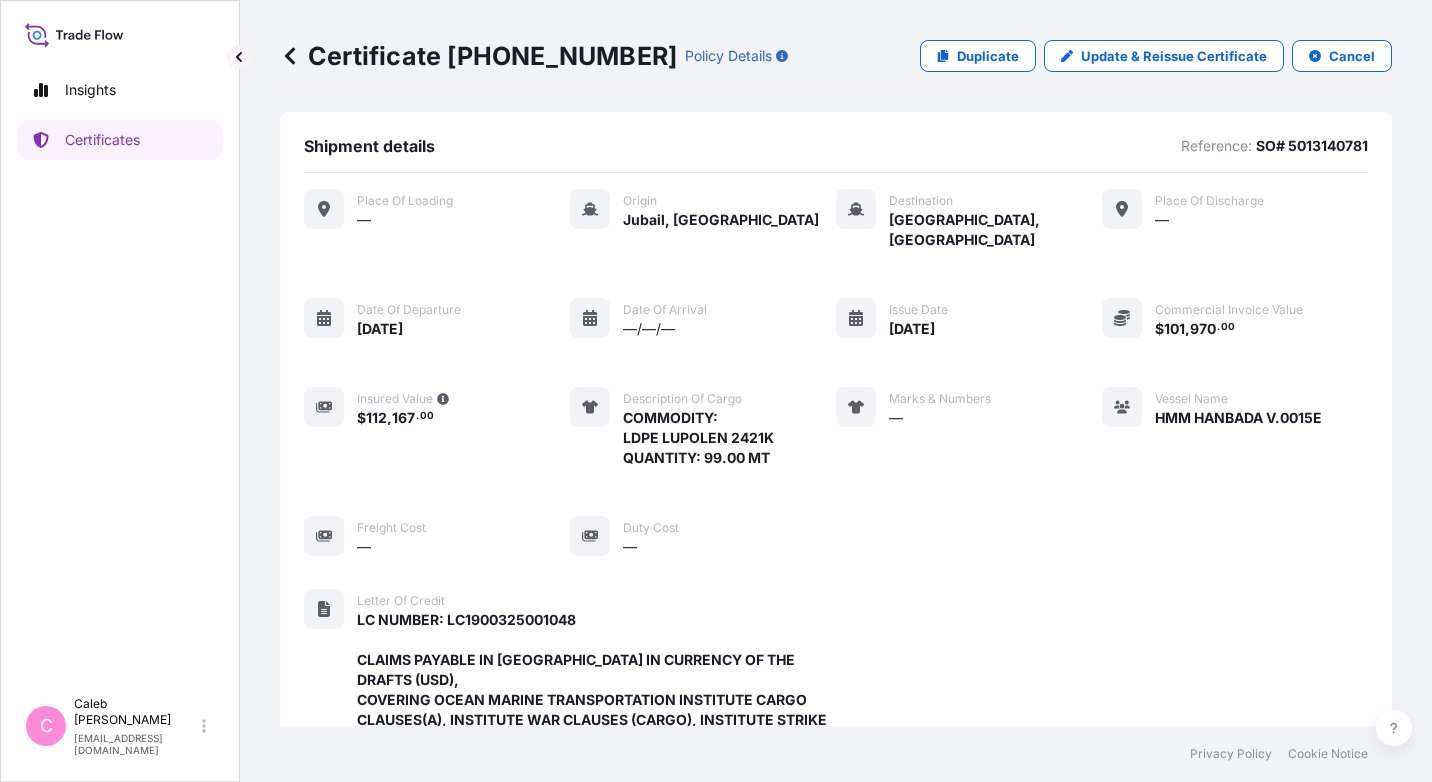 scroll, scrollTop: 0, scrollLeft: 0, axis: both 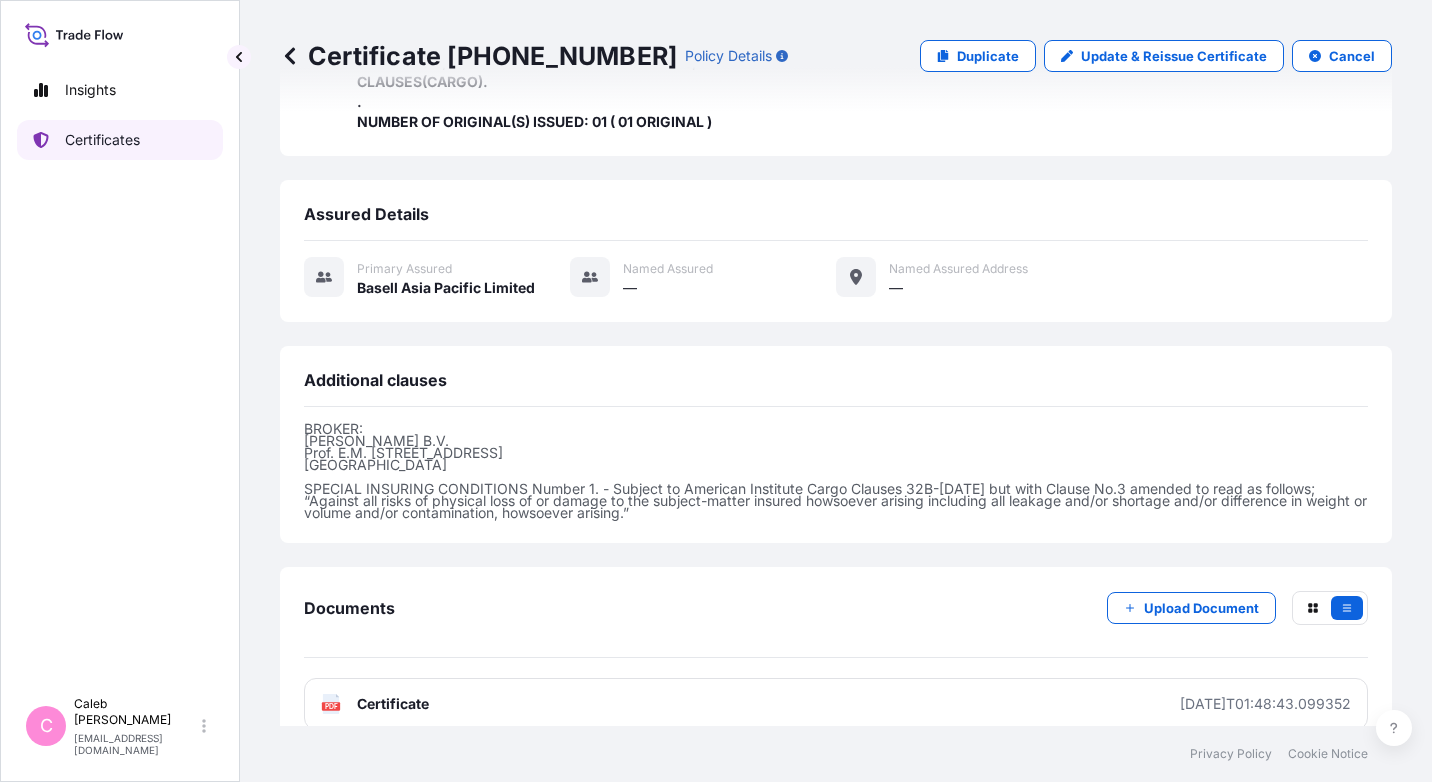 click on "Certificates" at bounding box center (102, 140) 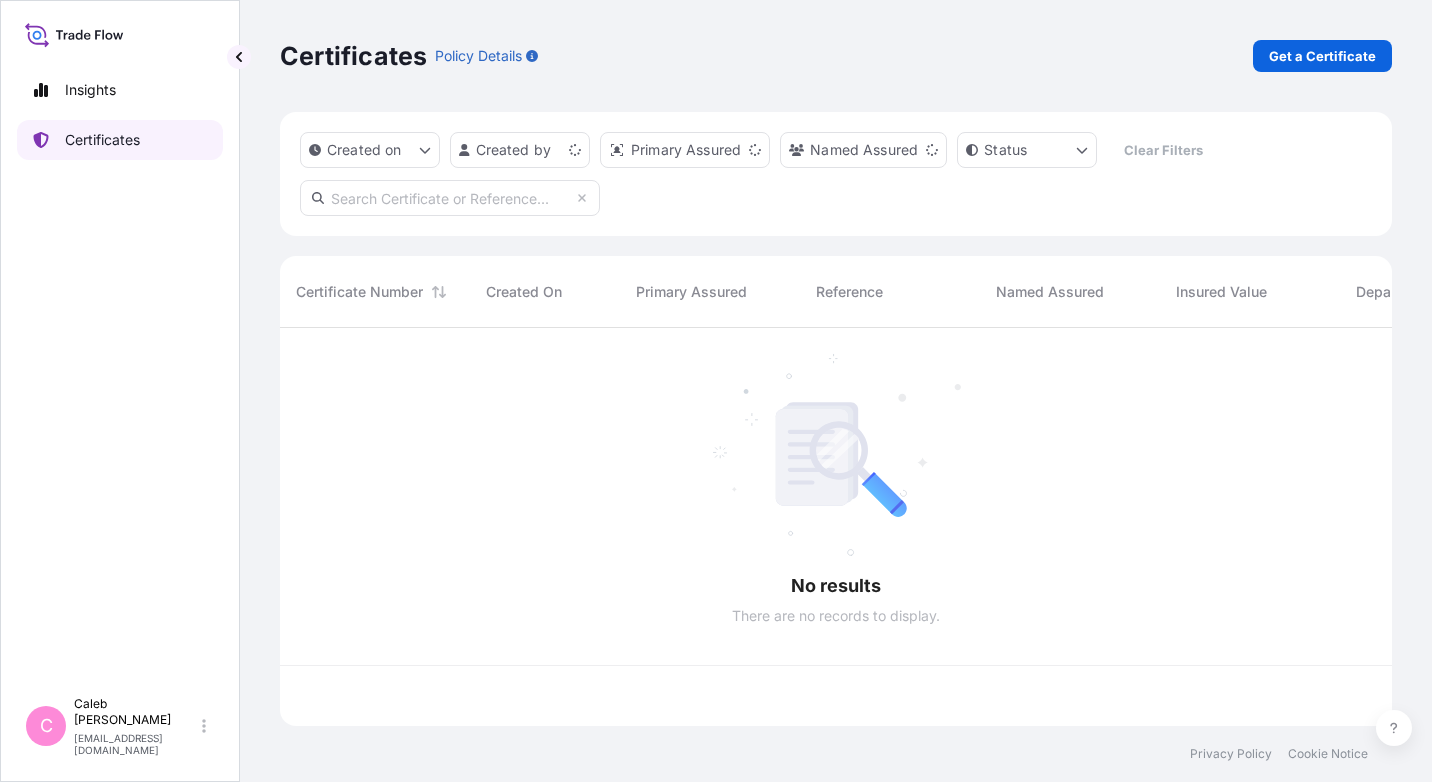 scroll, scrollTop: 0, scrollLeft: 0, axis: both 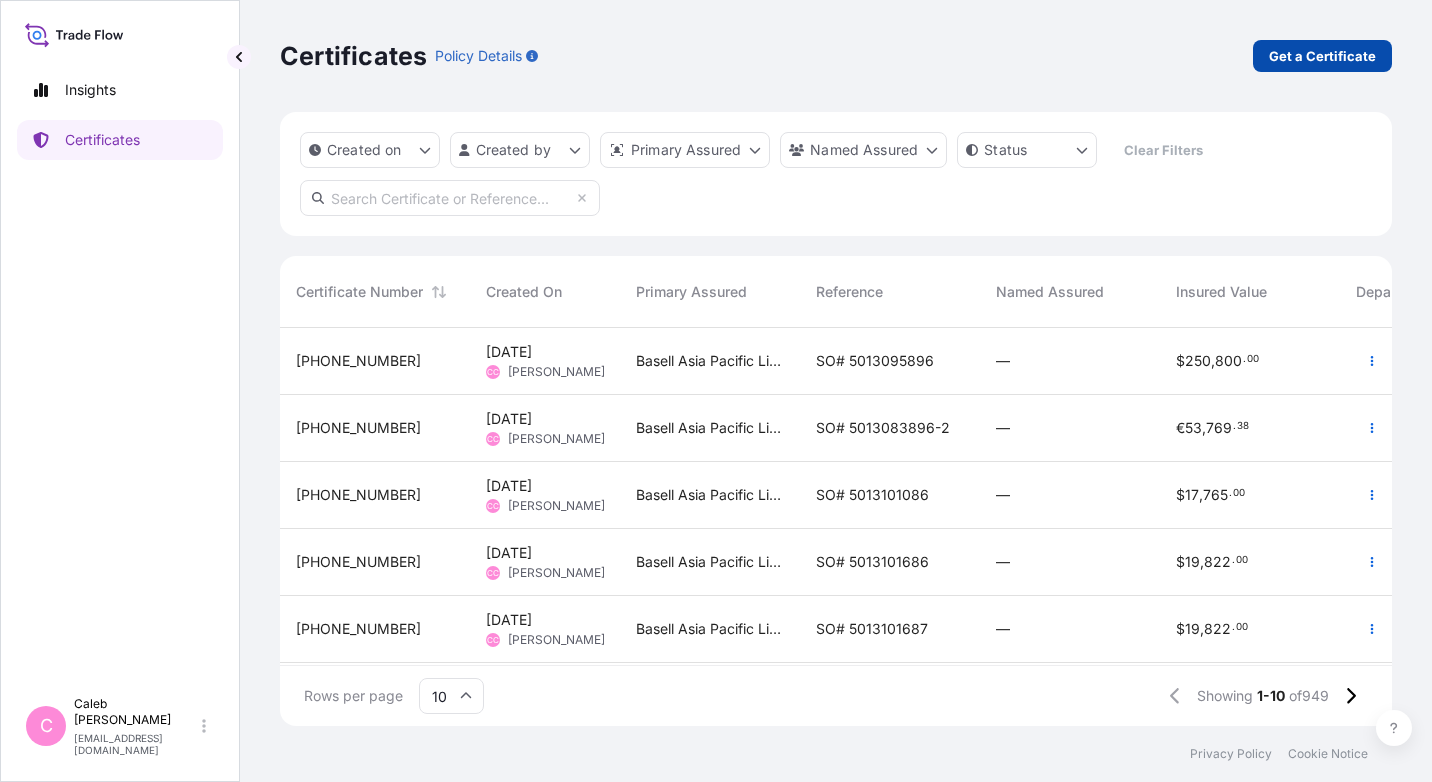 click on "Get a Certificate" at bounding box center [1322, 56] 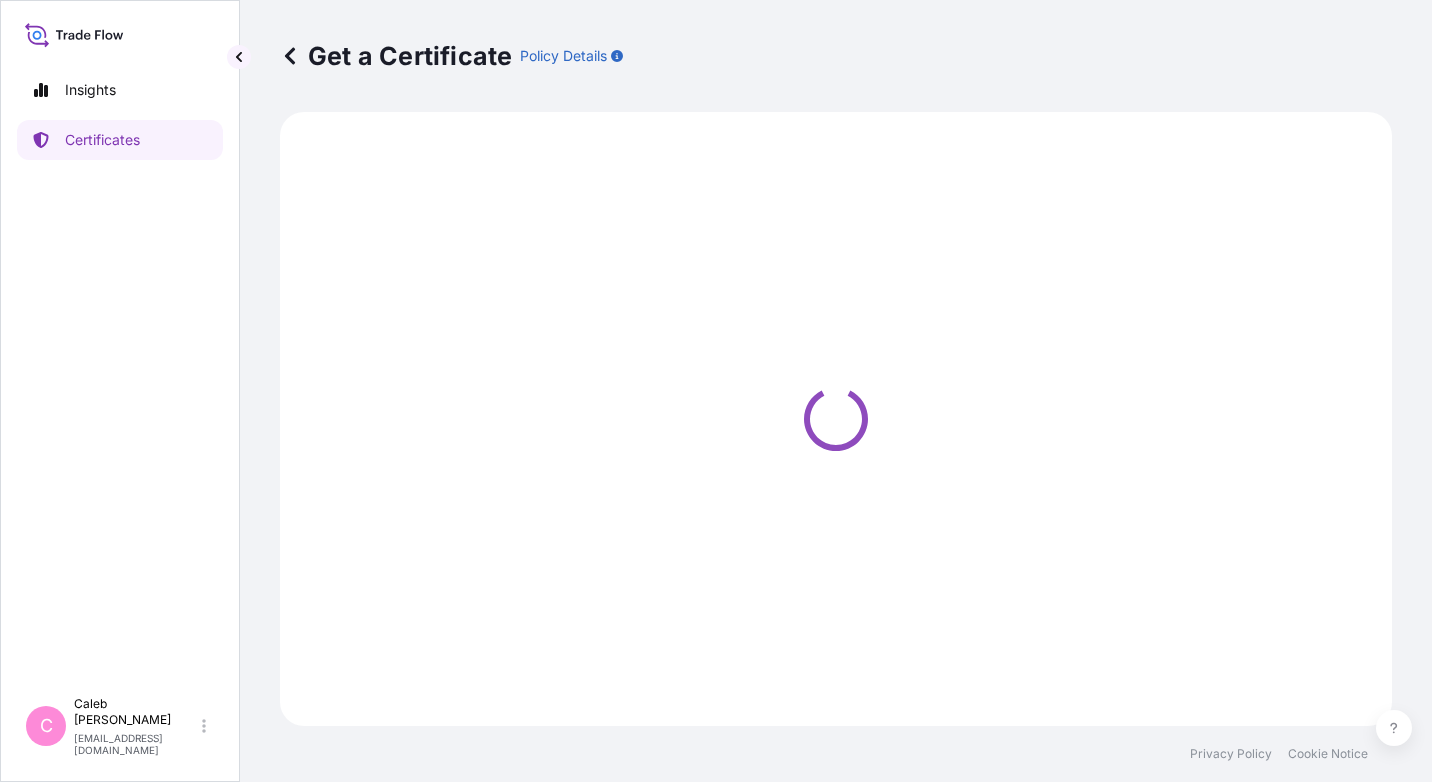 select on "Sea" 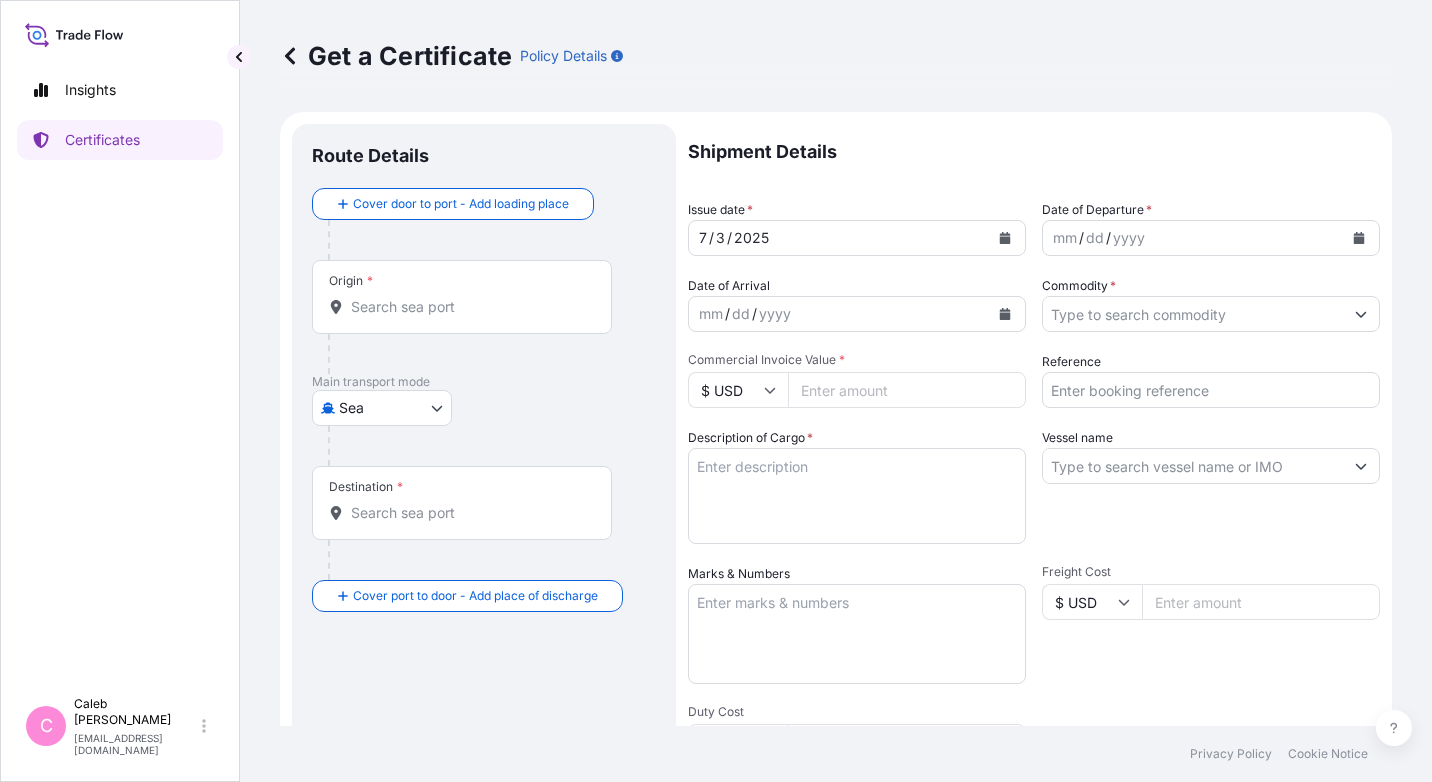 click on "Origin *" at bounding box center [462, 297] 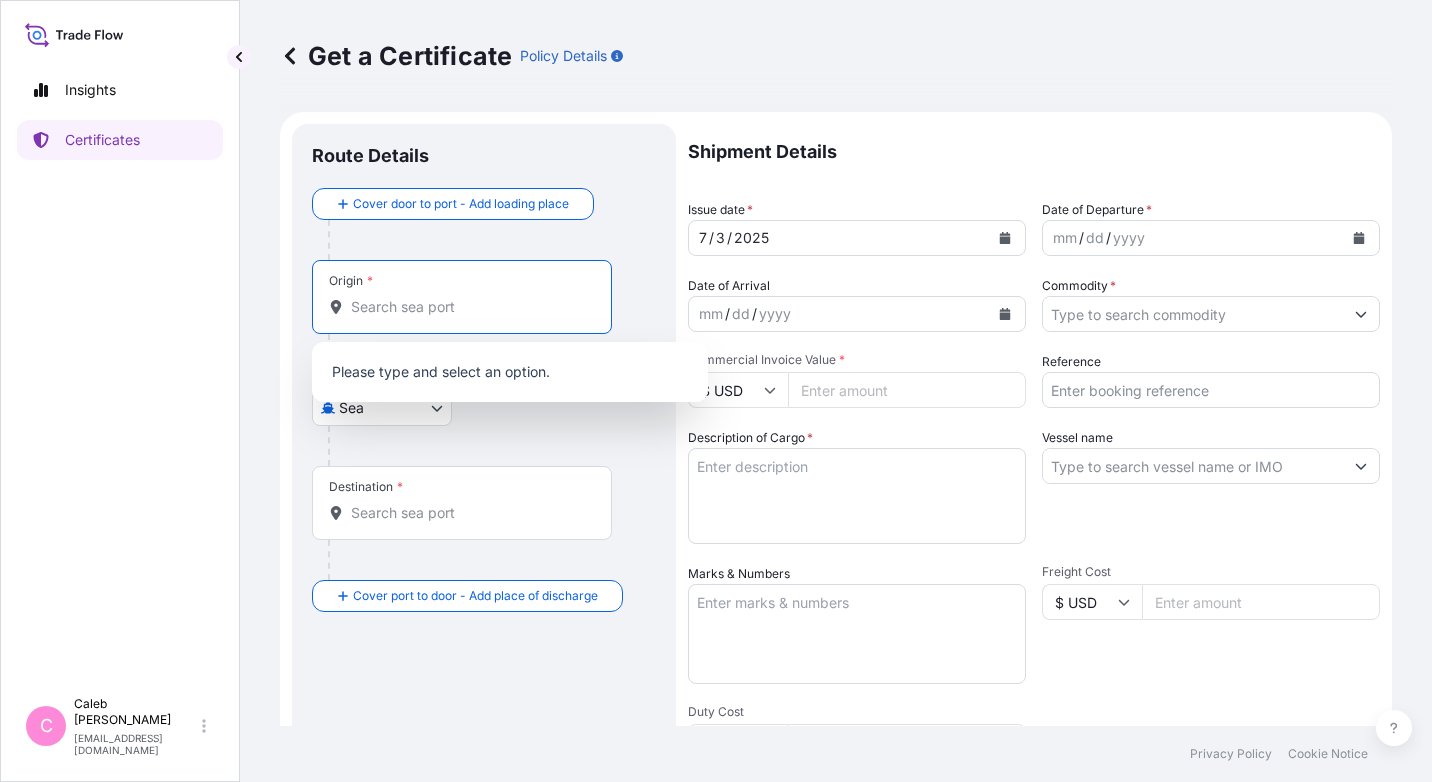 paste on "[GEOGRAPHIC_DATA]" 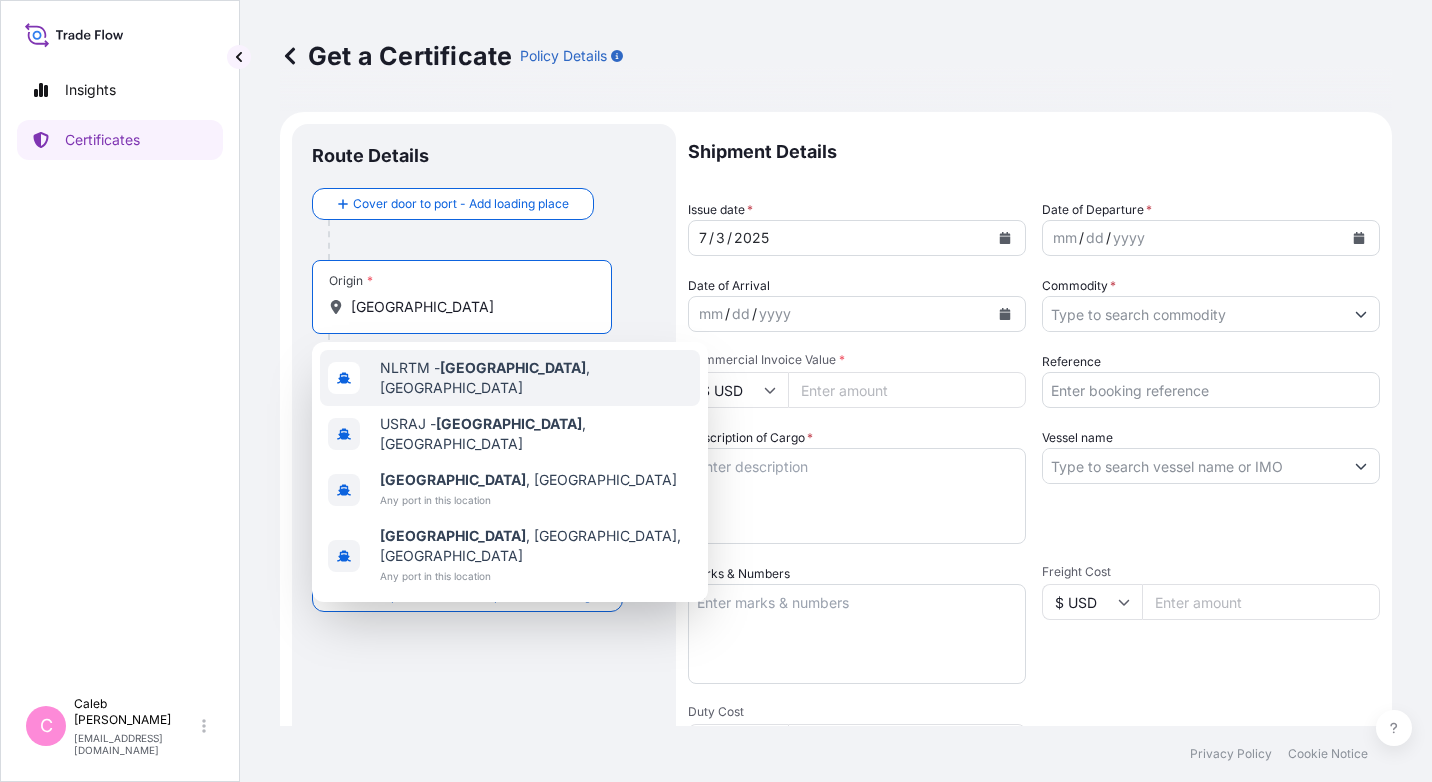 click on "NLRTM -  [GEOGRAPHIC_DATA] , [GEOGRAPHIC_DATA]" at bounding box center (536, 378) 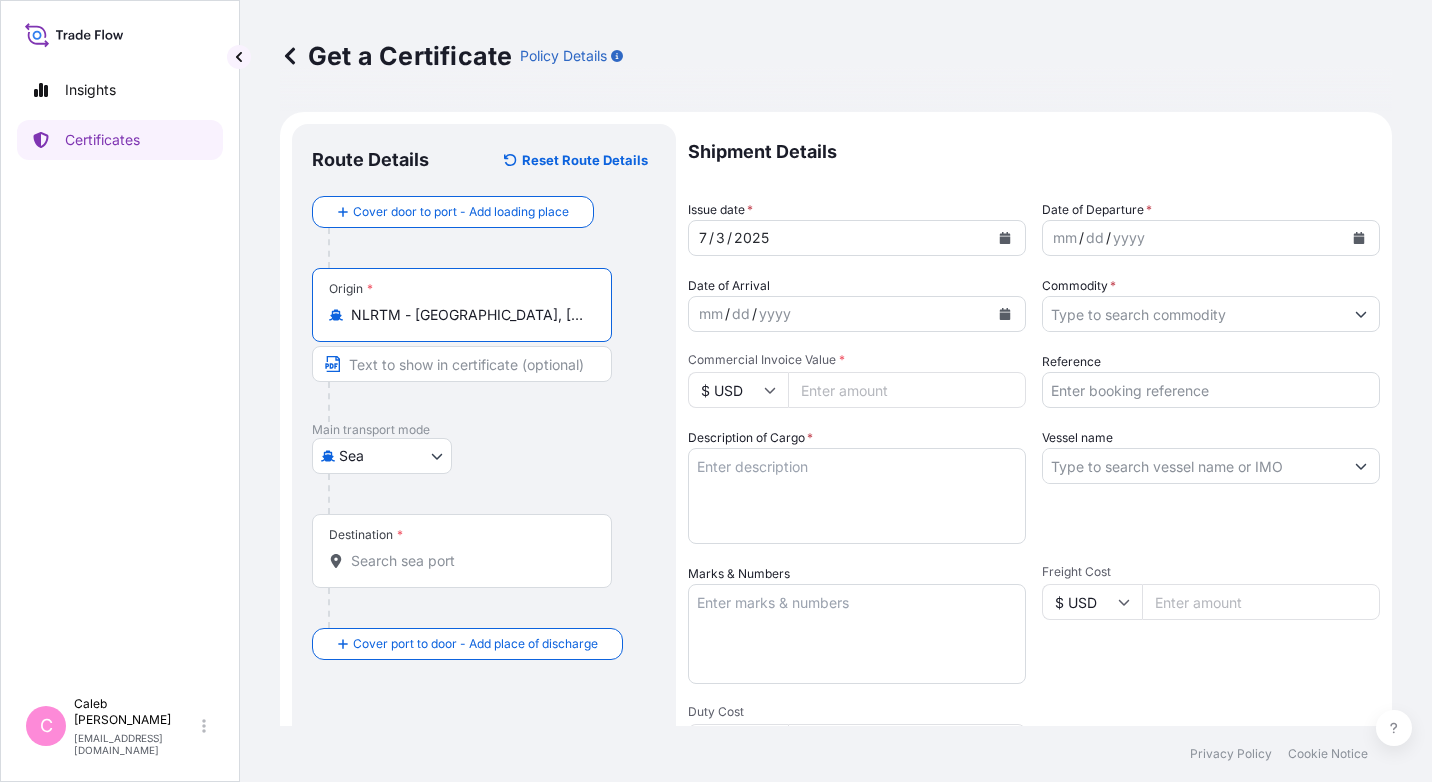 type on "NLRTM - [GEOGRAPHIC_DATA], [GEOGRAPHIC_DATA]" 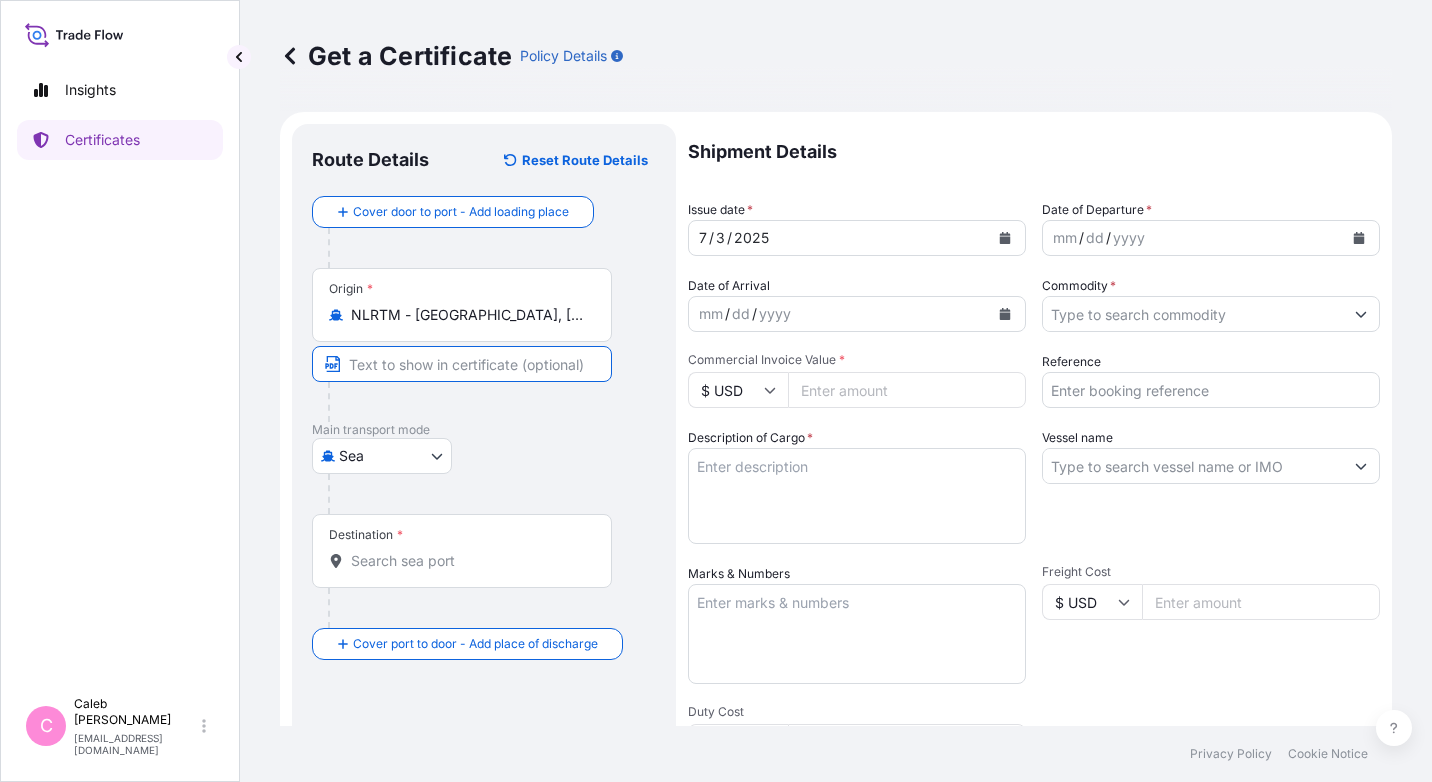 click at bounding box center (462, 364) 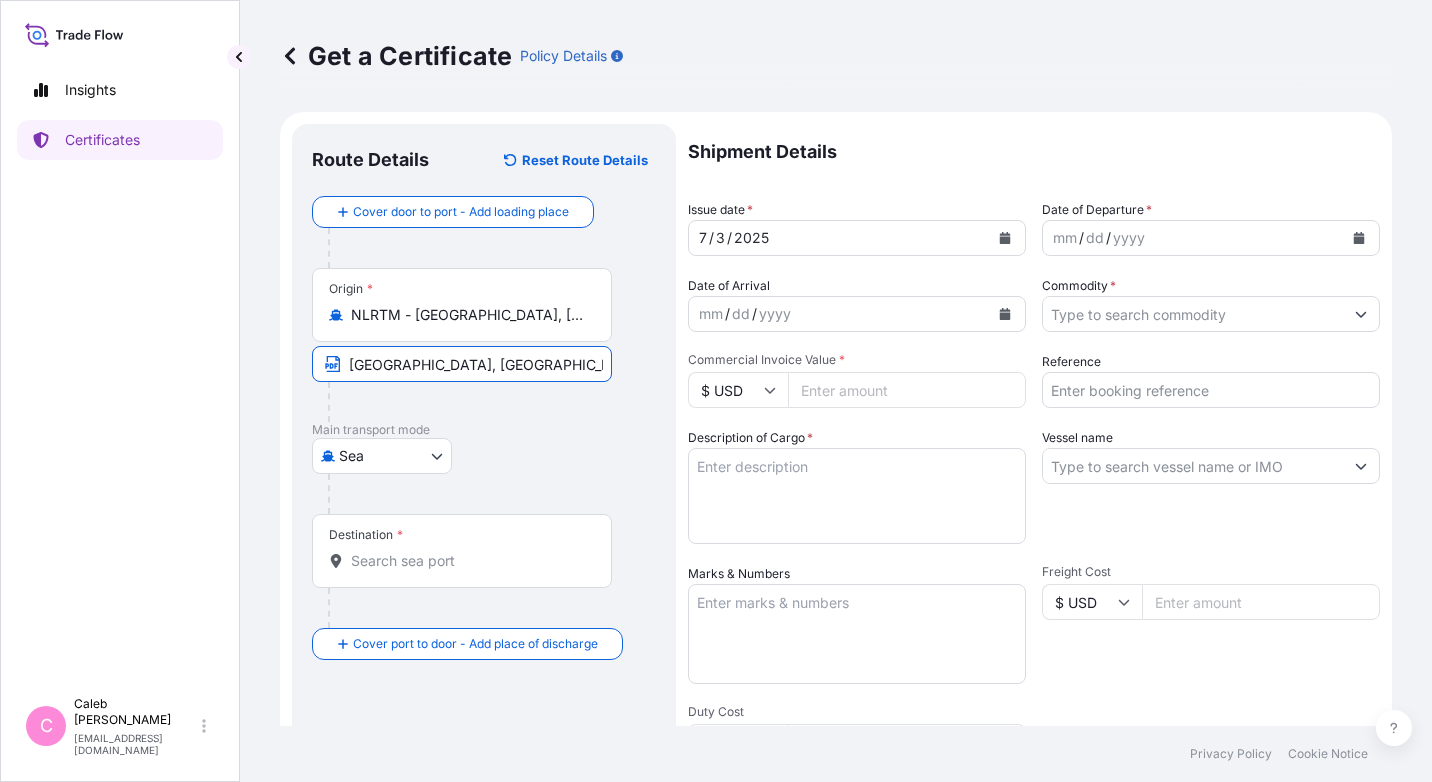 type on "[GEOGRAPHIC_DATA], [GEOGRAPHIC_DATA]" 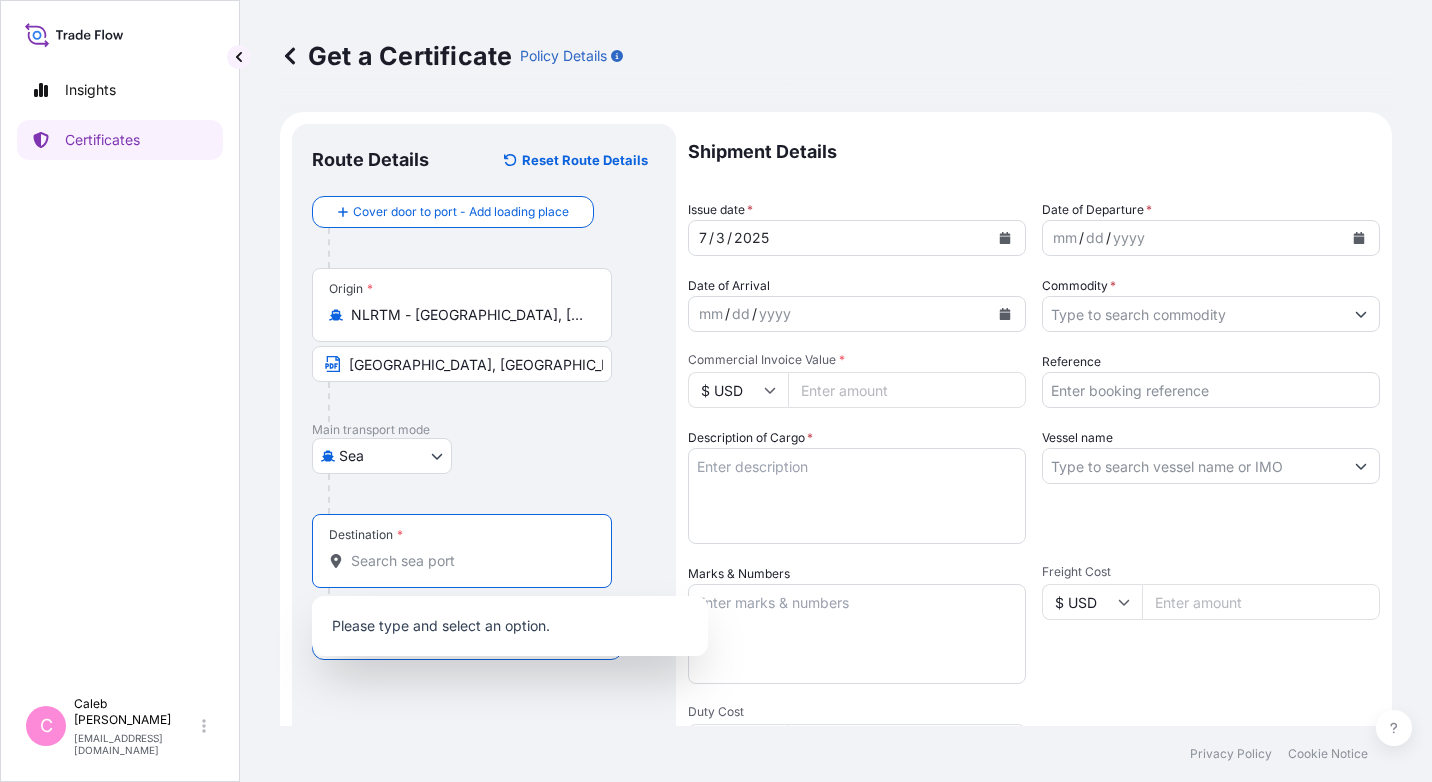 click on "Destination *" at bounding box center [469, 561] 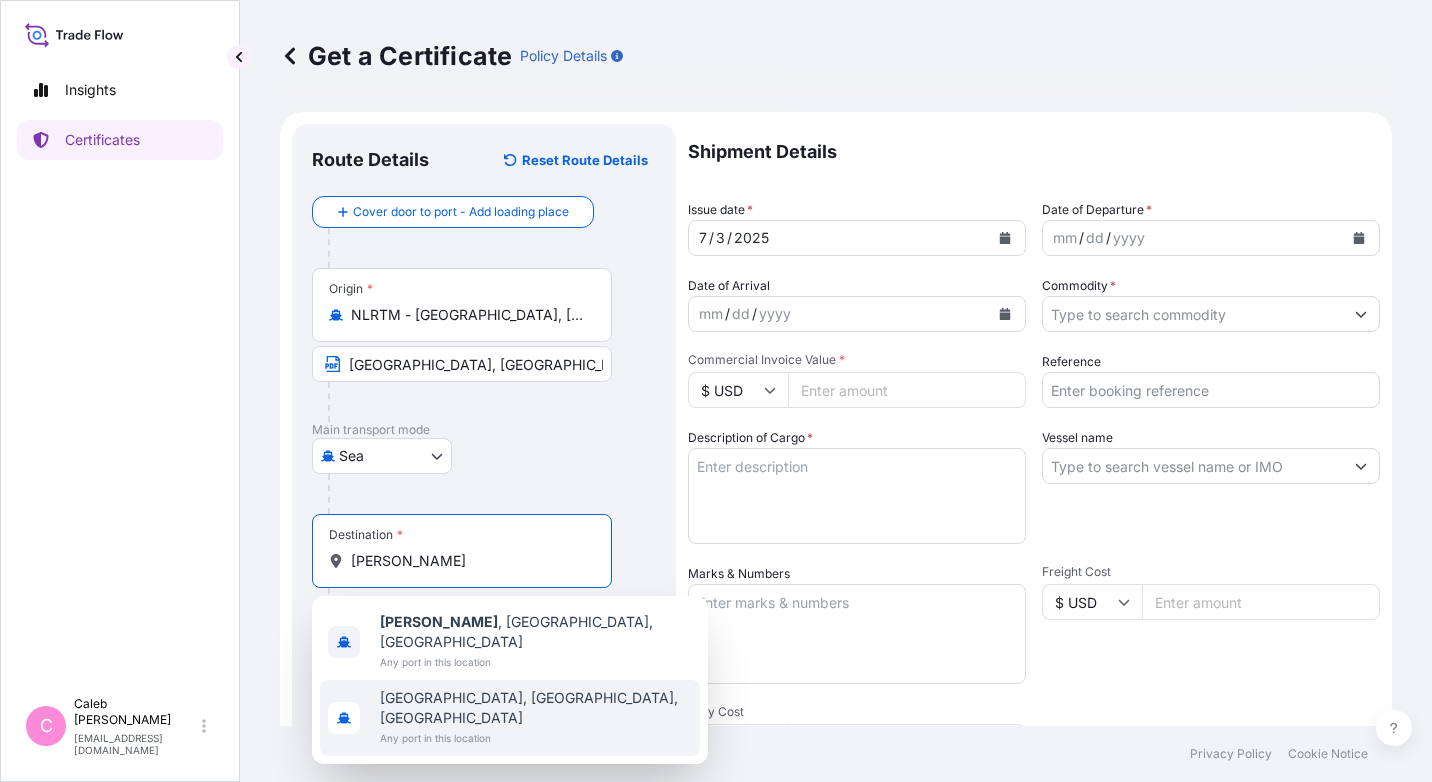 click on "[PERSON_NAME]" at bounding box center (469, 561) 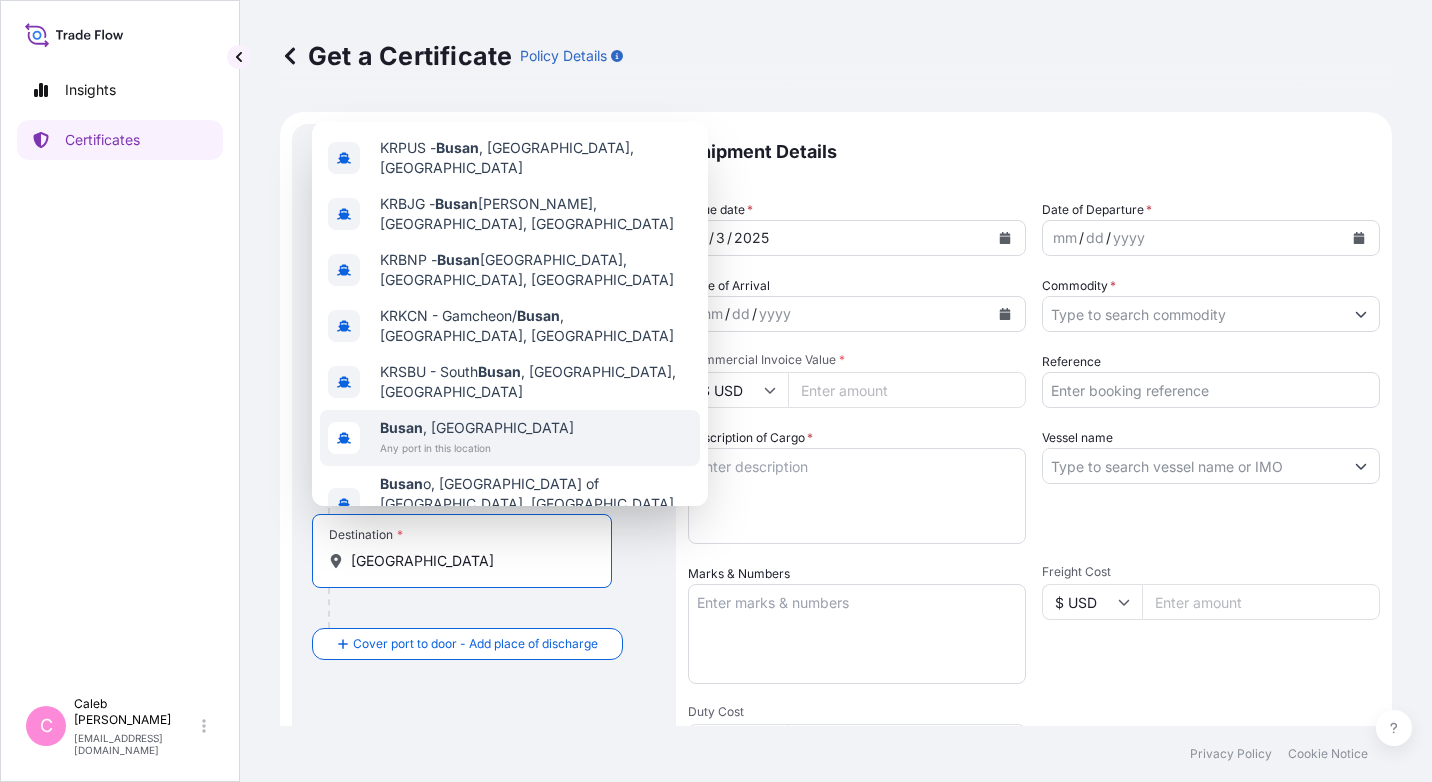 click on "Busan , [GEOGRAPHIC_DATA]" at bounding box center (477, 428) 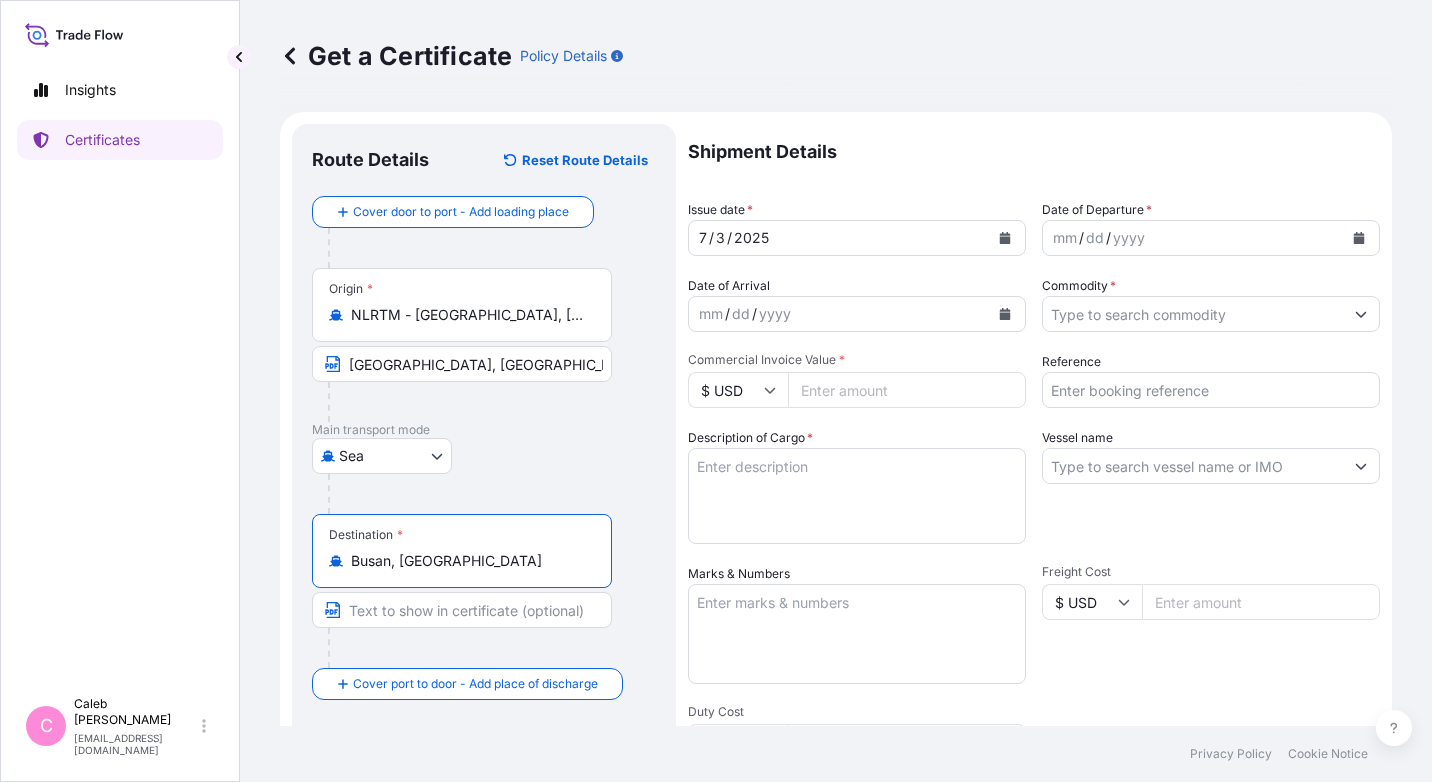 type on "Busan, [GEOGRAPHIC_DATA]" 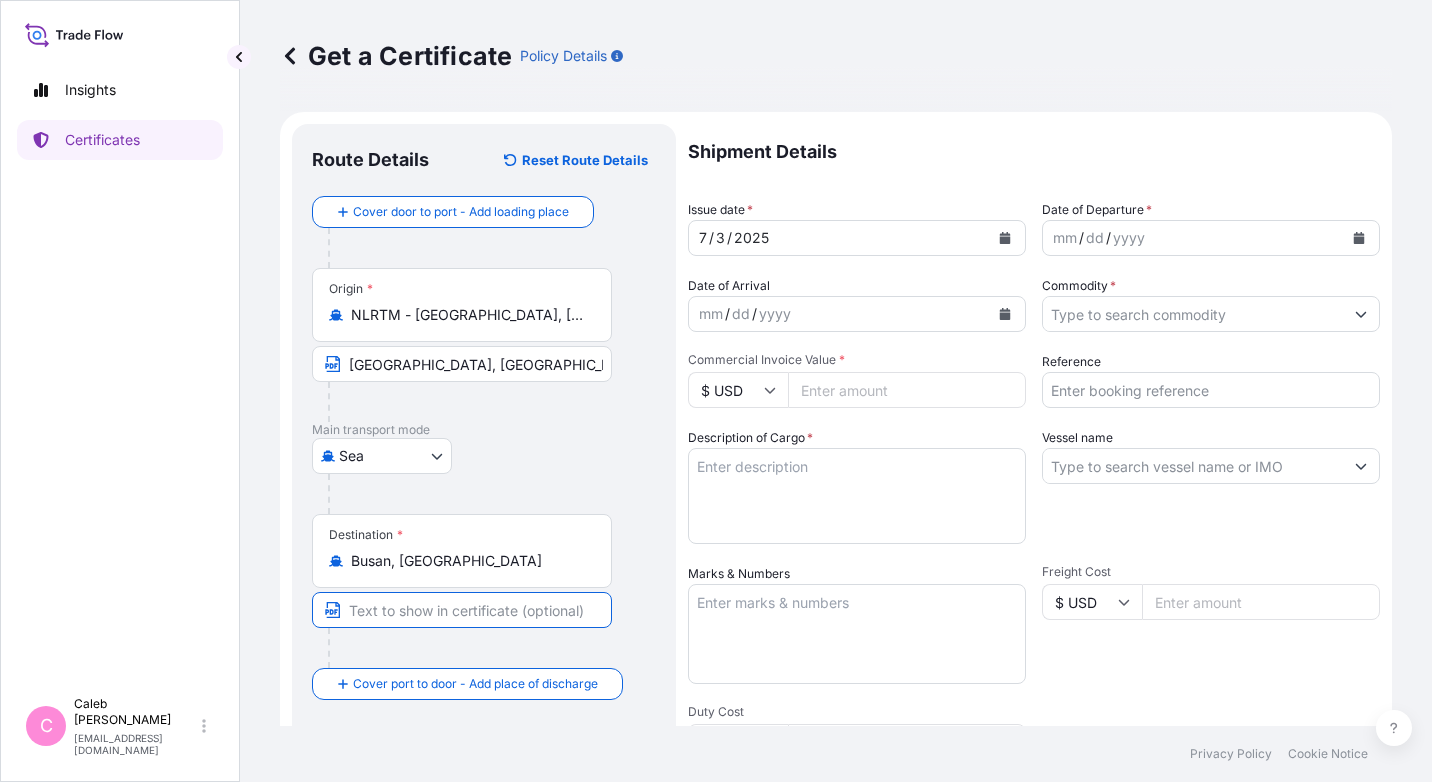 click at bounding box center (462, 610) 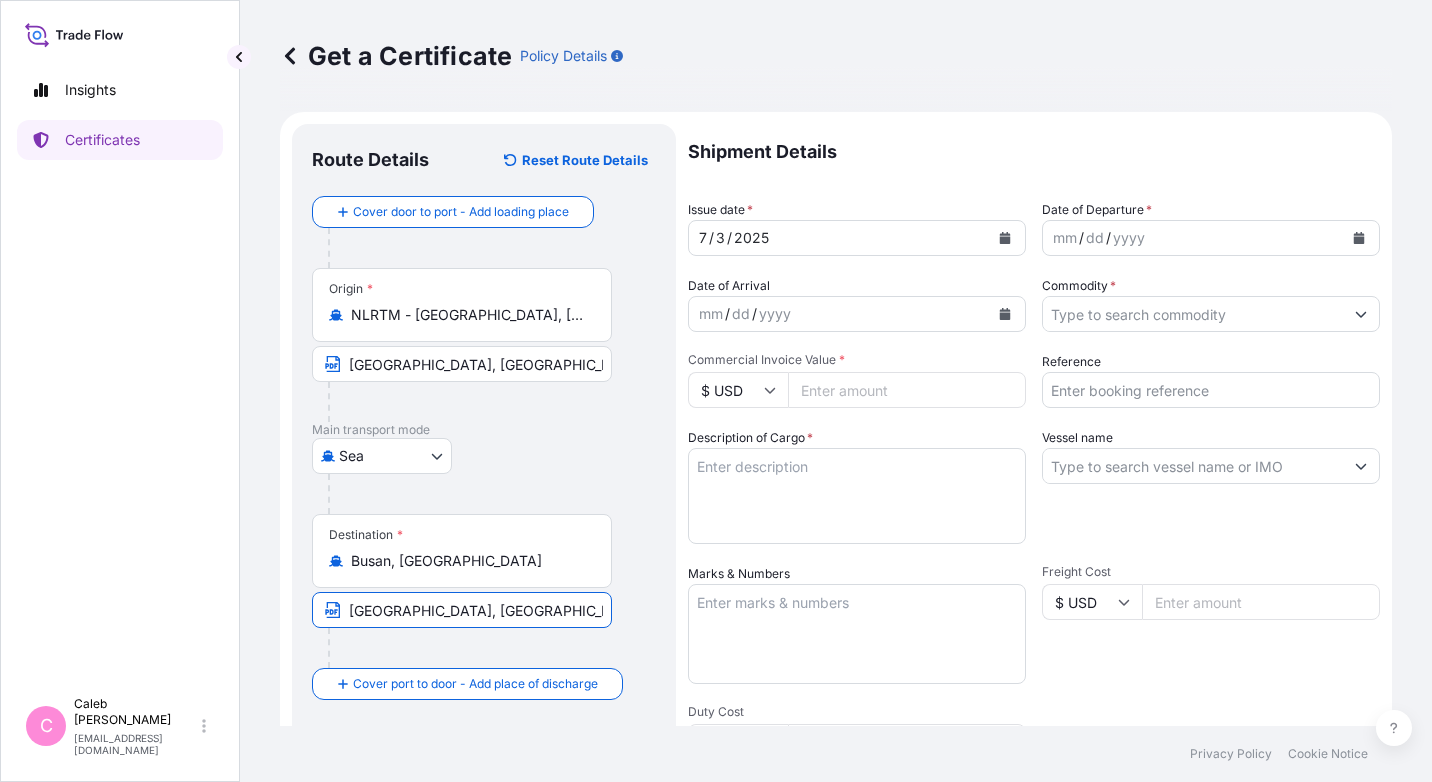 type on "[GEOGRAPHIC_DATA], [GEOGRAPHIC_DATA]" 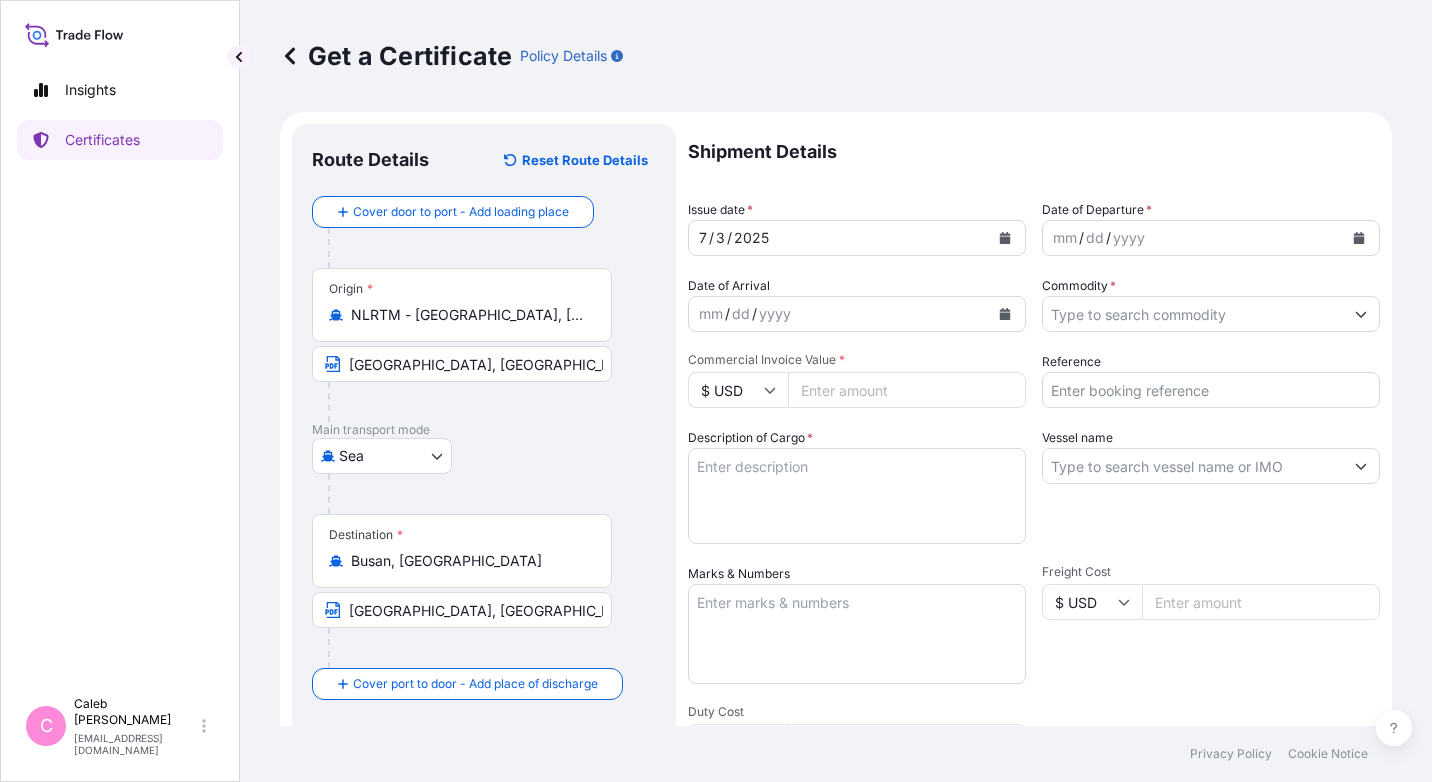 click on "Destination * [GEOGRAPHIC_DATA], [GEOGRAPHIC_DATA] [GEOGRAPHIC_DATA], [GEOGRAPHIC_DATA]" at bounding box center (484, 591) 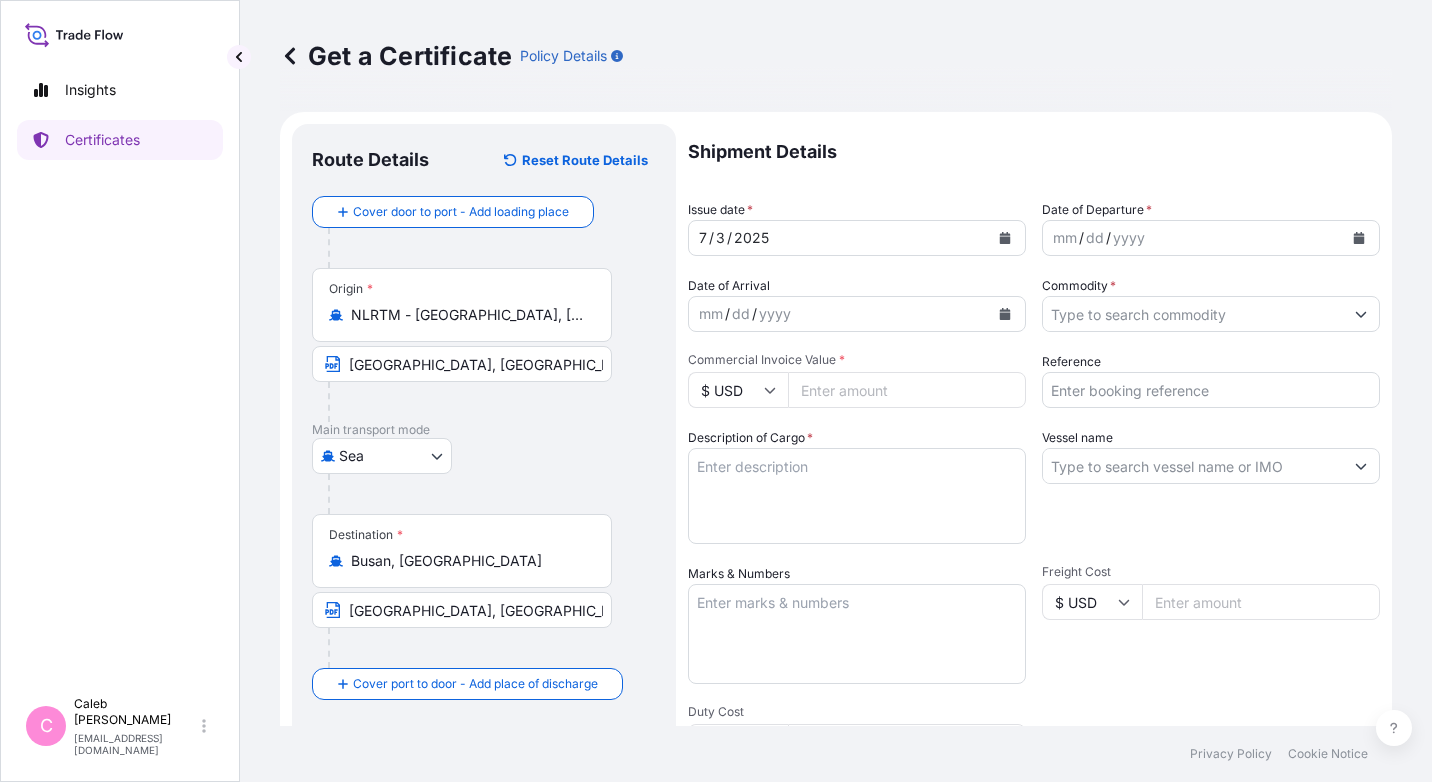 click 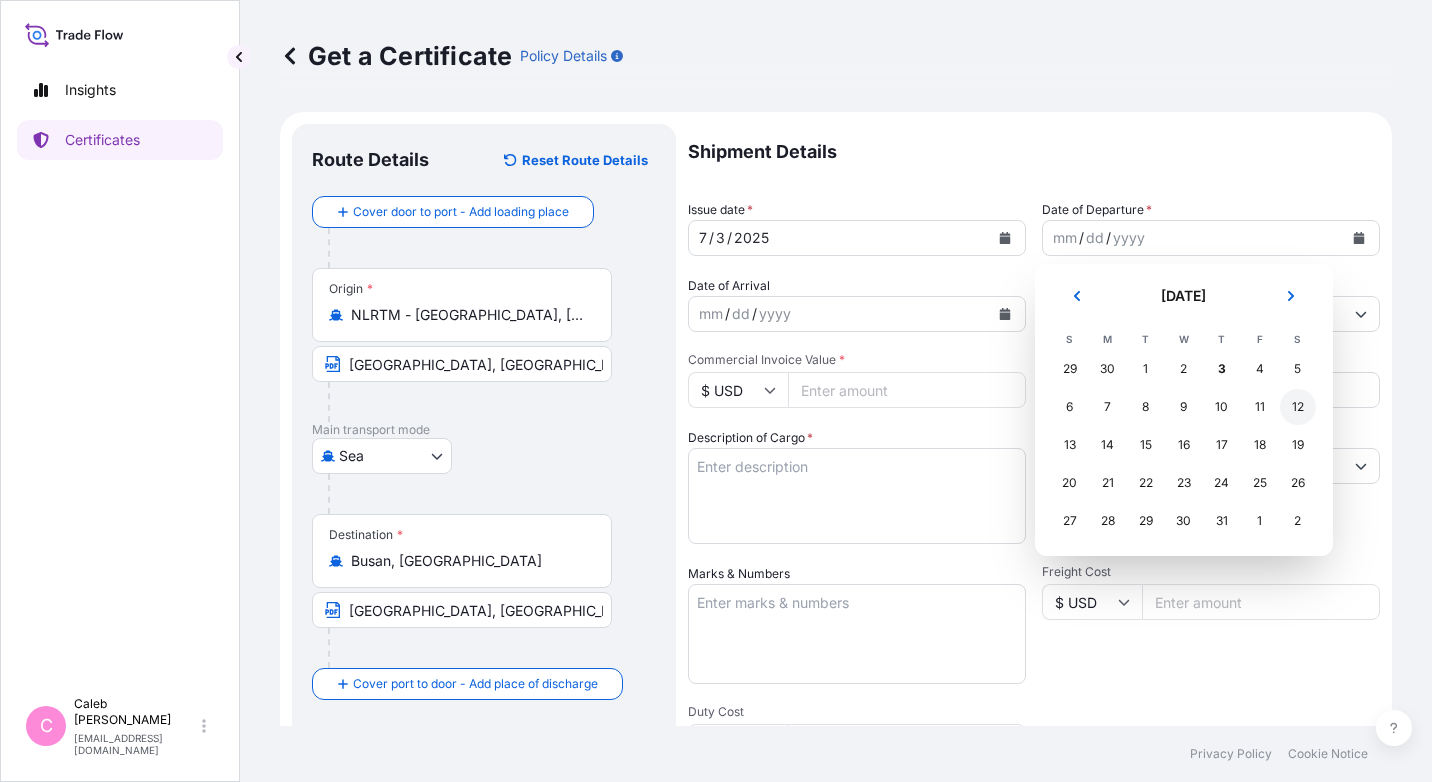 click on "12" at bounding box center (1298, 407) 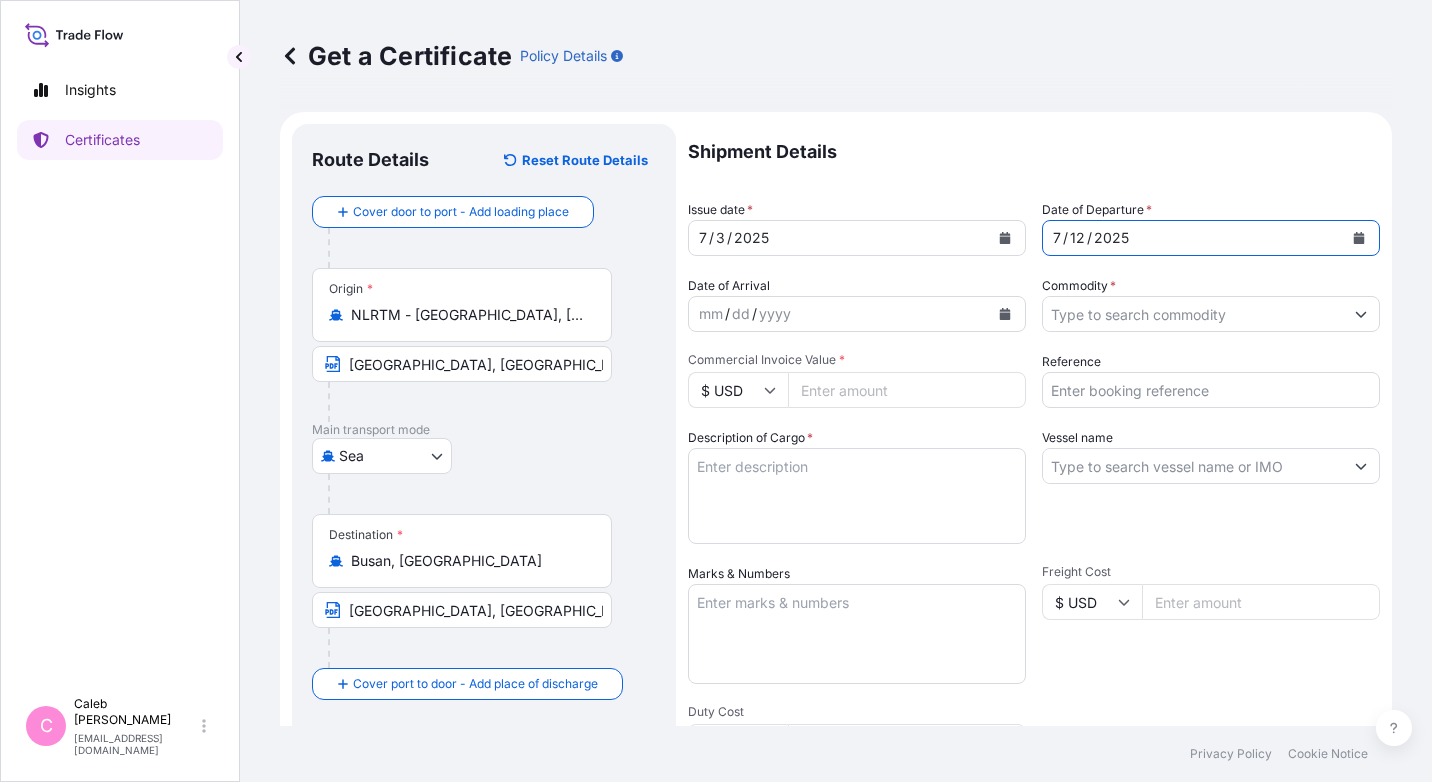 click 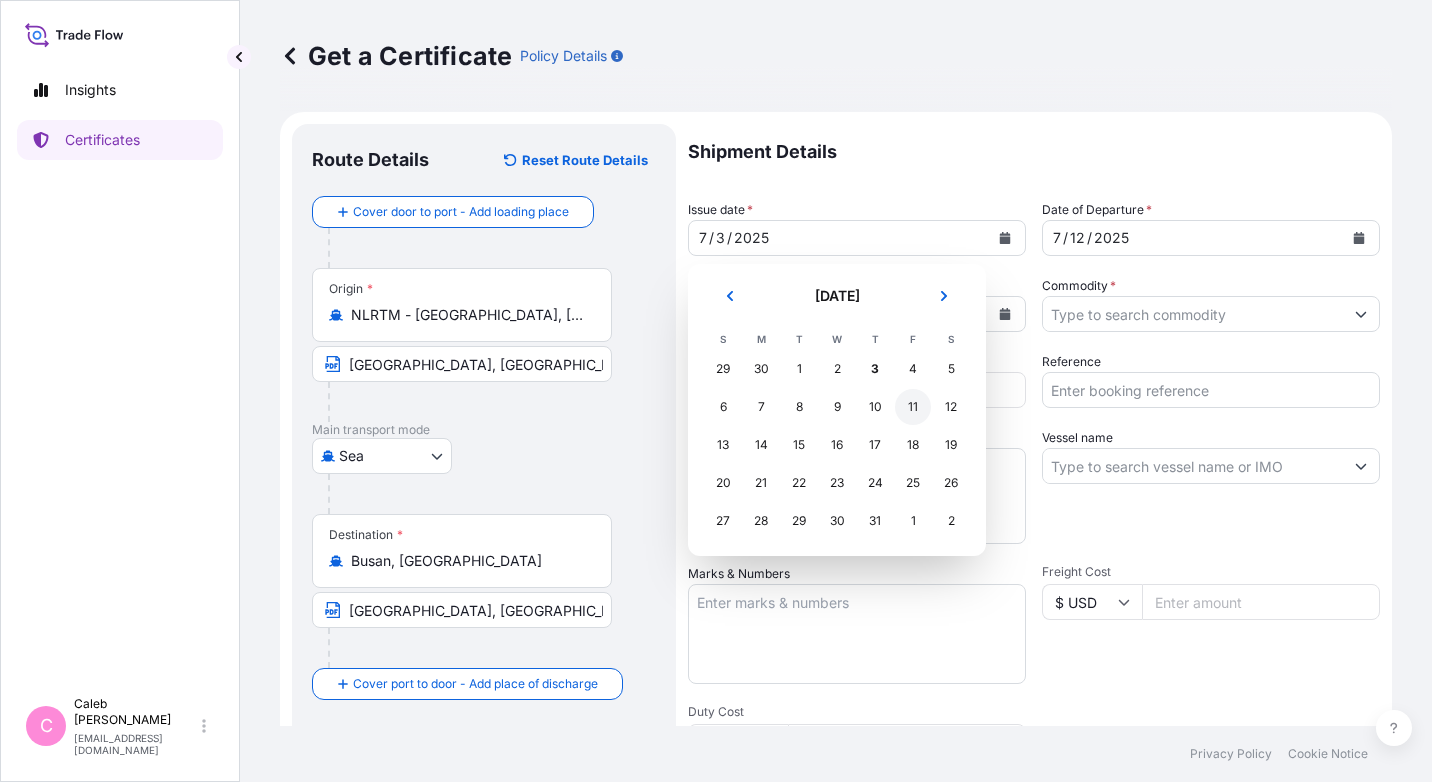 click on "11" at bounding box center (913, 407) 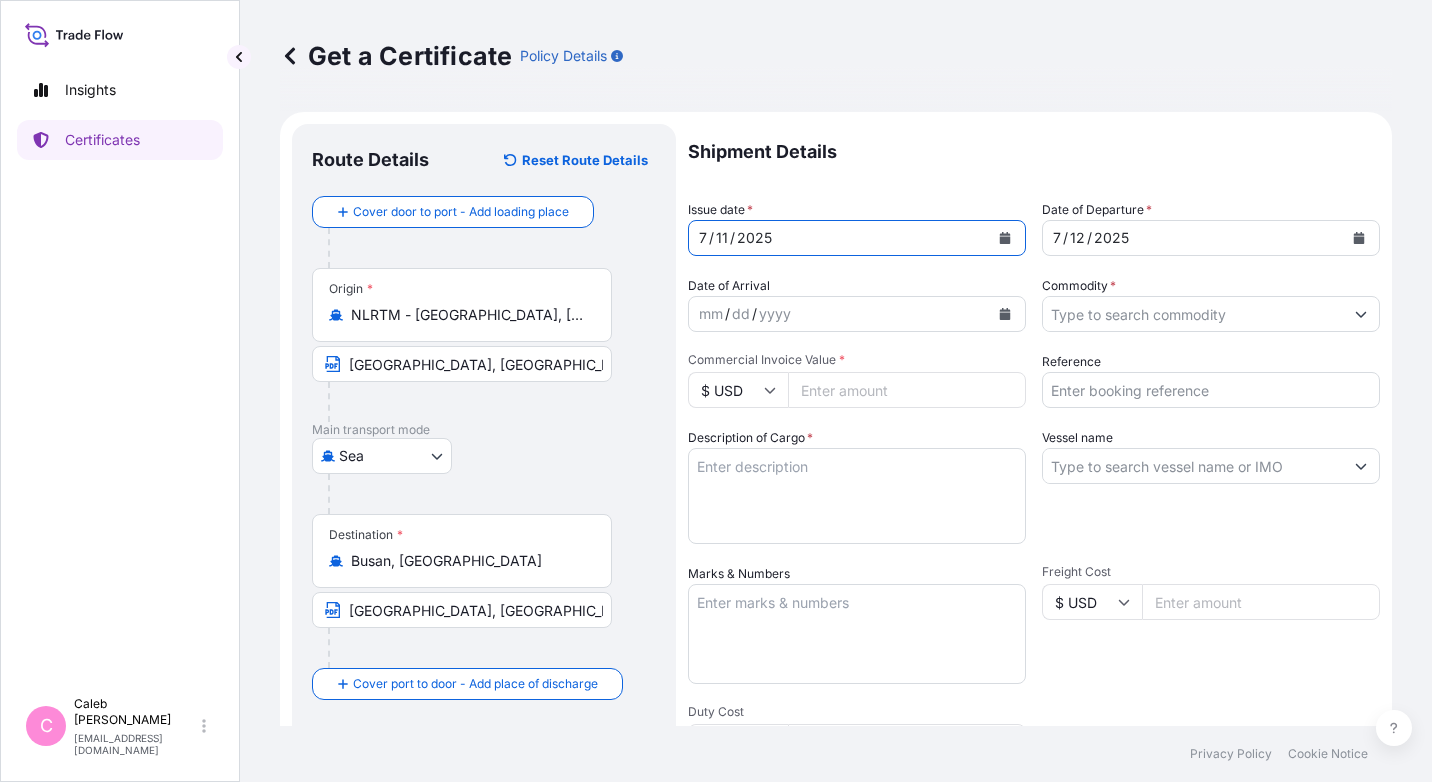 click on "Commodity *" at bounding box center (1193, 314) 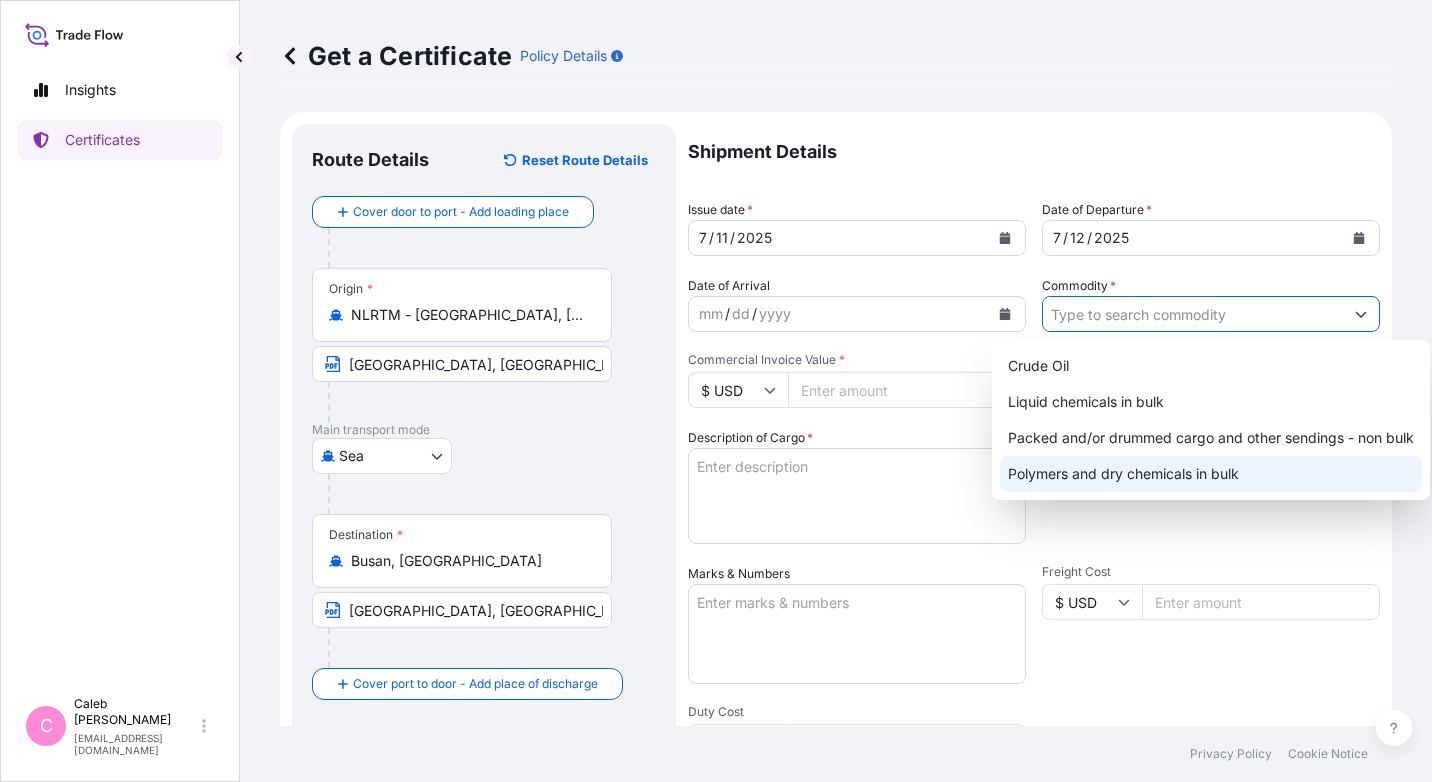 click on "Polymers and dry chemicals in bulk" at bounding box center [1211, 474] 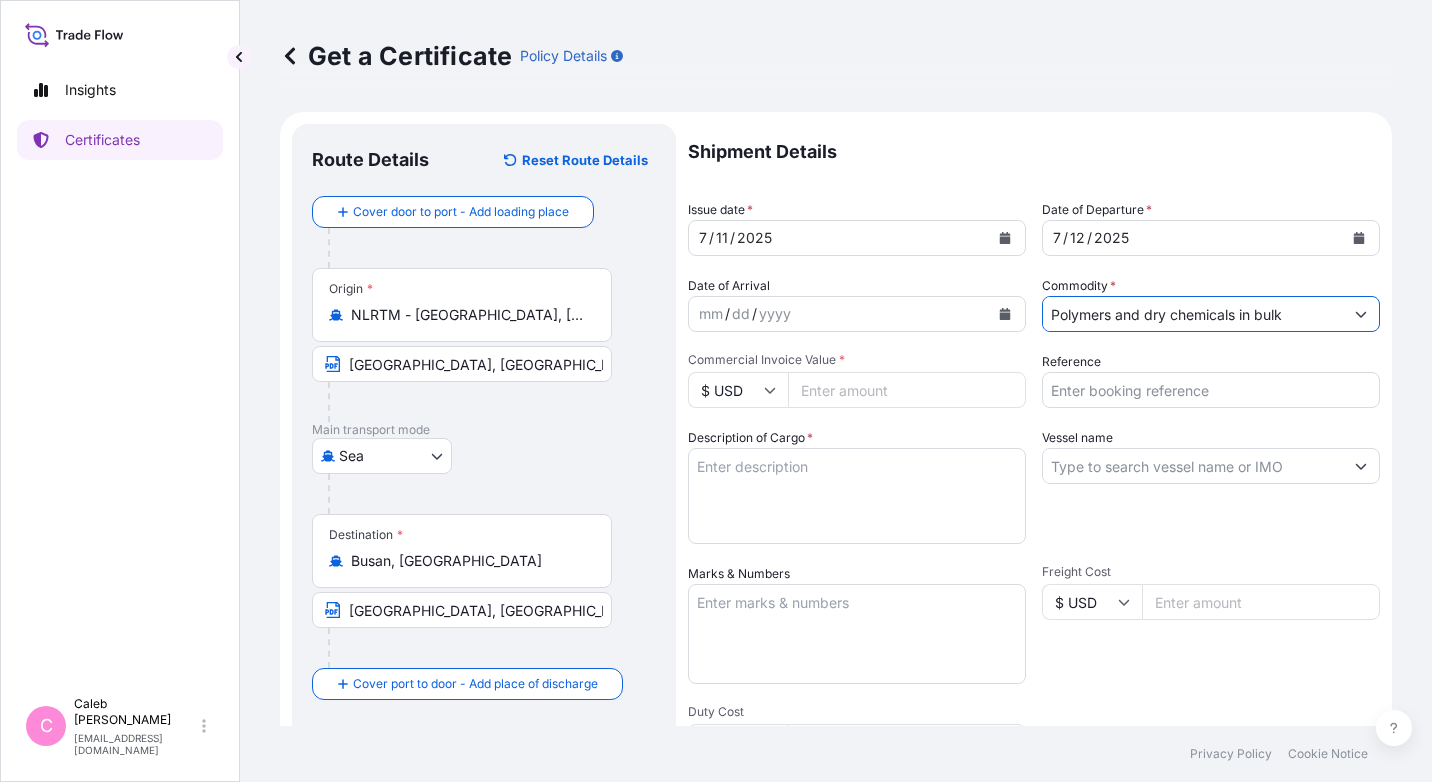 click on "Commercial Invoice Value    *" at bounding box center [907, 390] 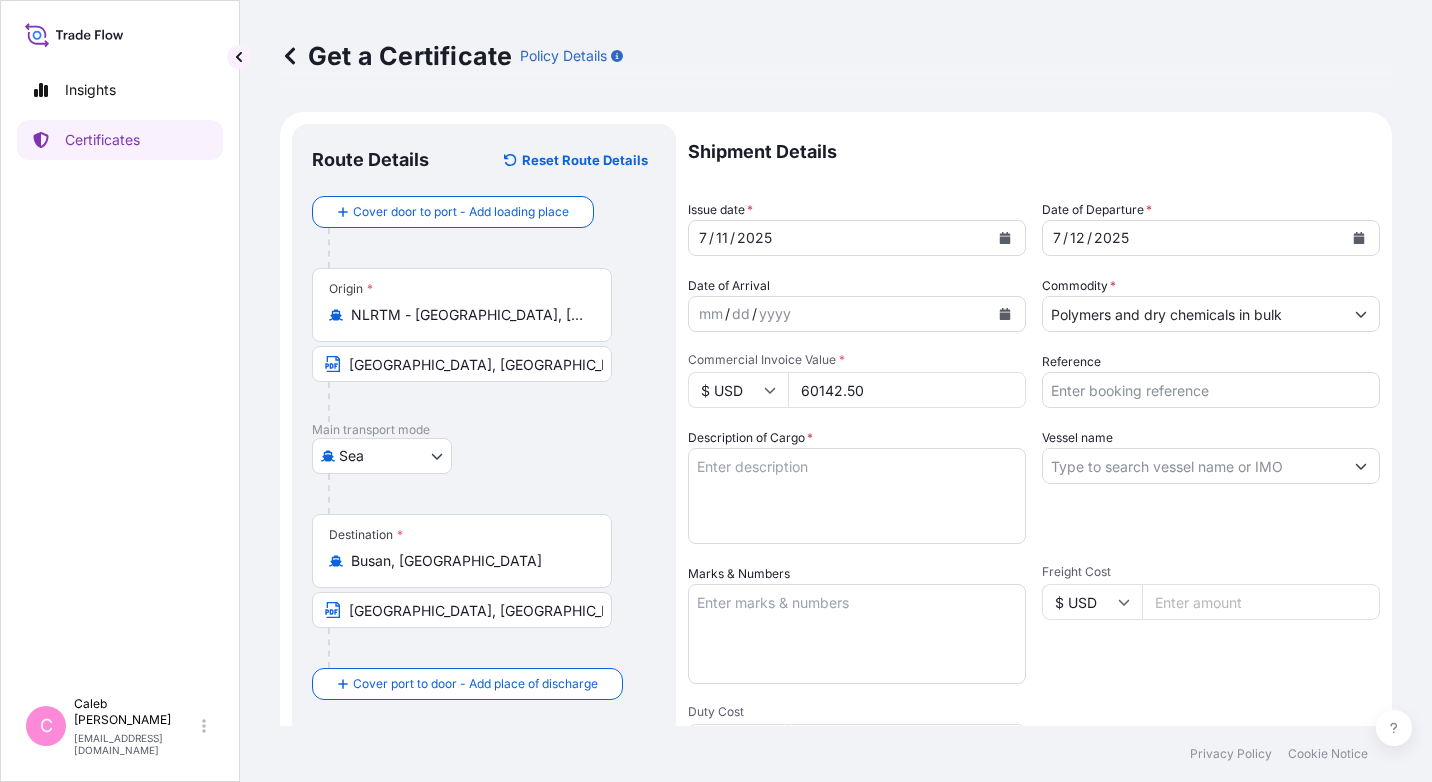 type on "60142.50" 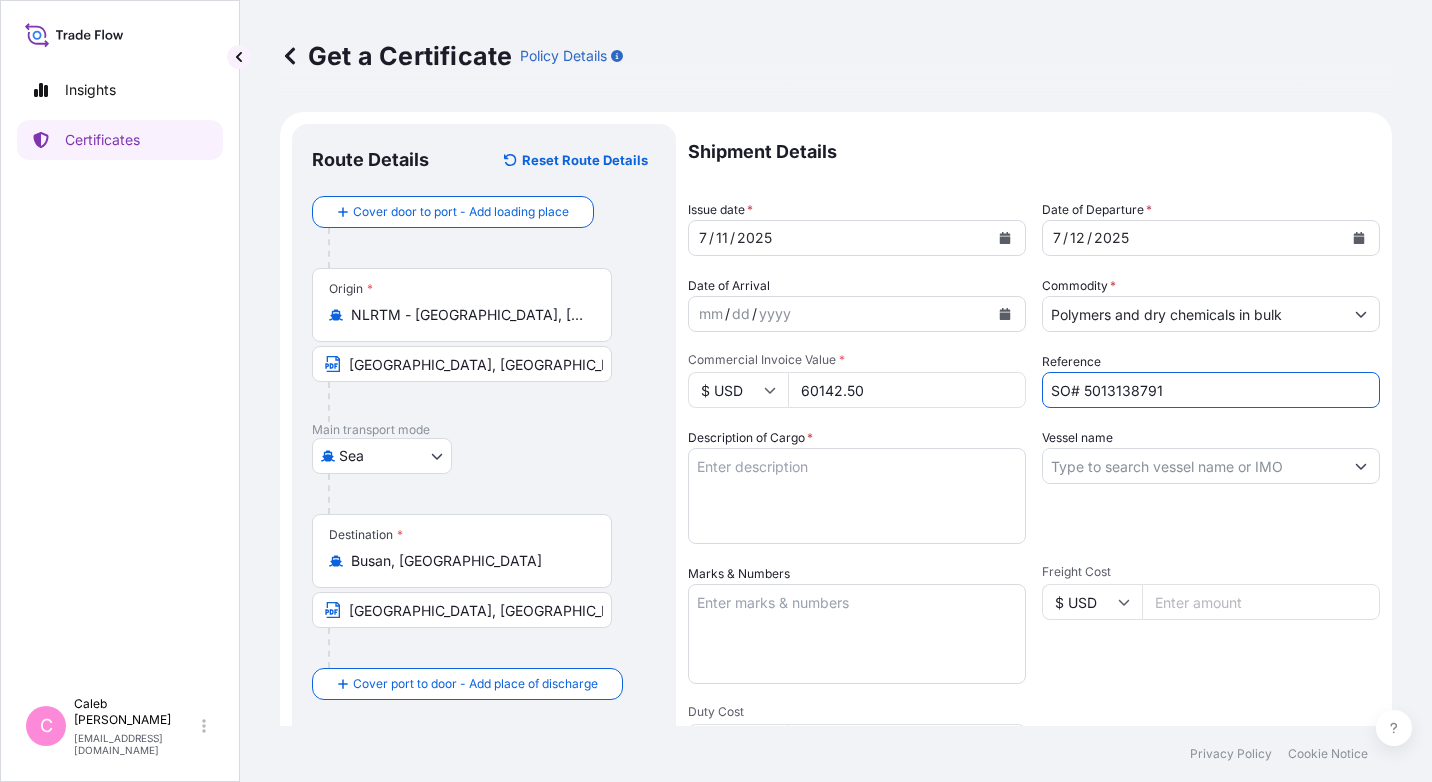 type on "SO# 5013138791" 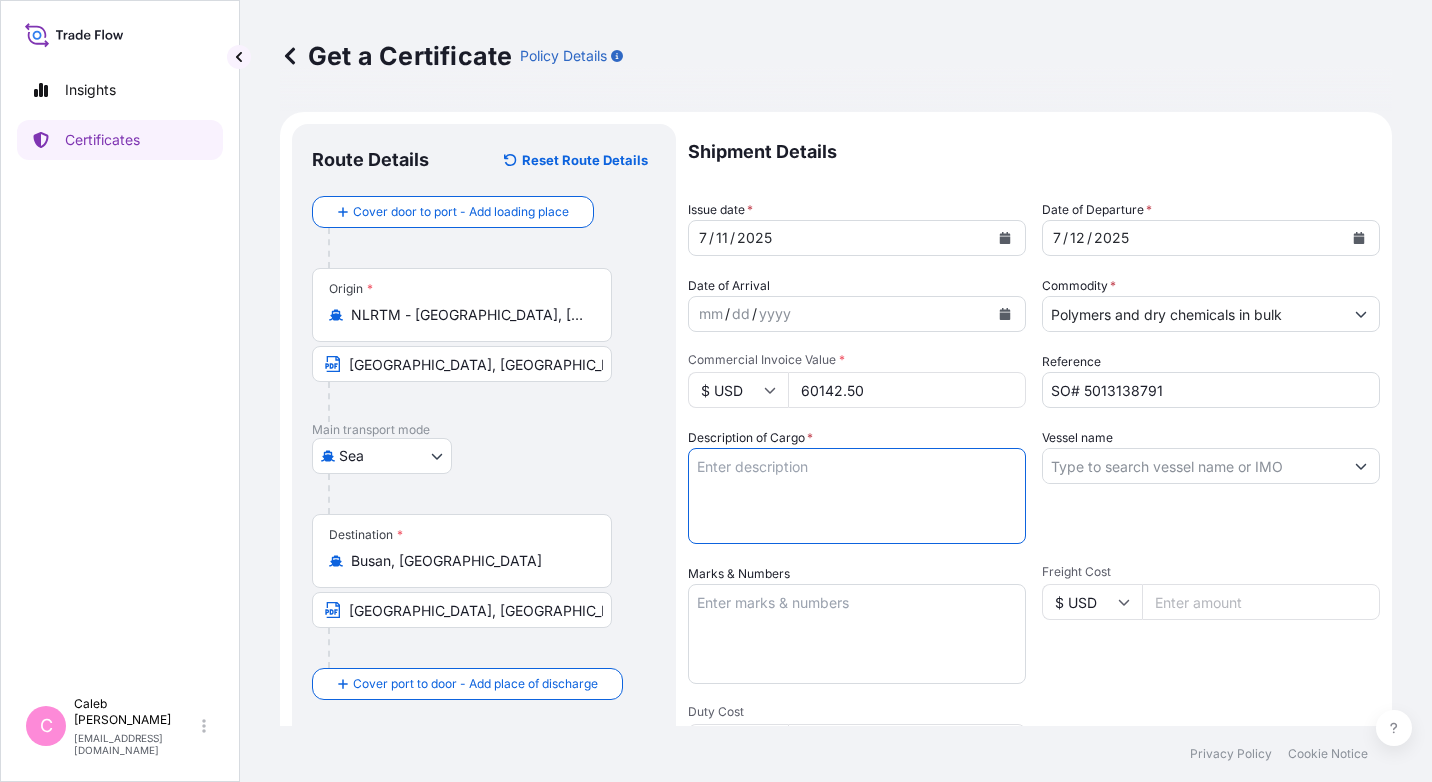 click on "Description of Cargo *" at bounding box center [857, 496] 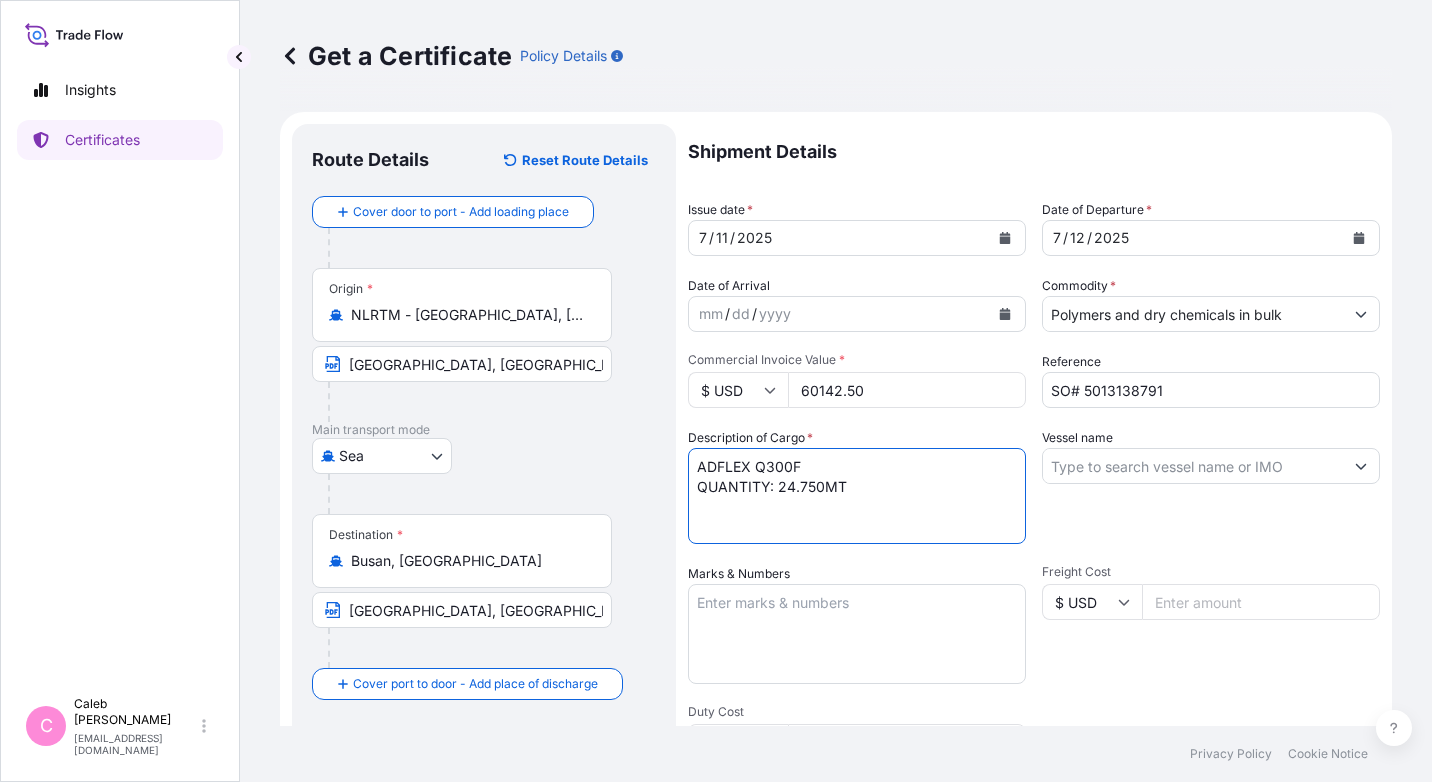 type on "ADFLEX Q300F
QUANTITY: 24.750MT" 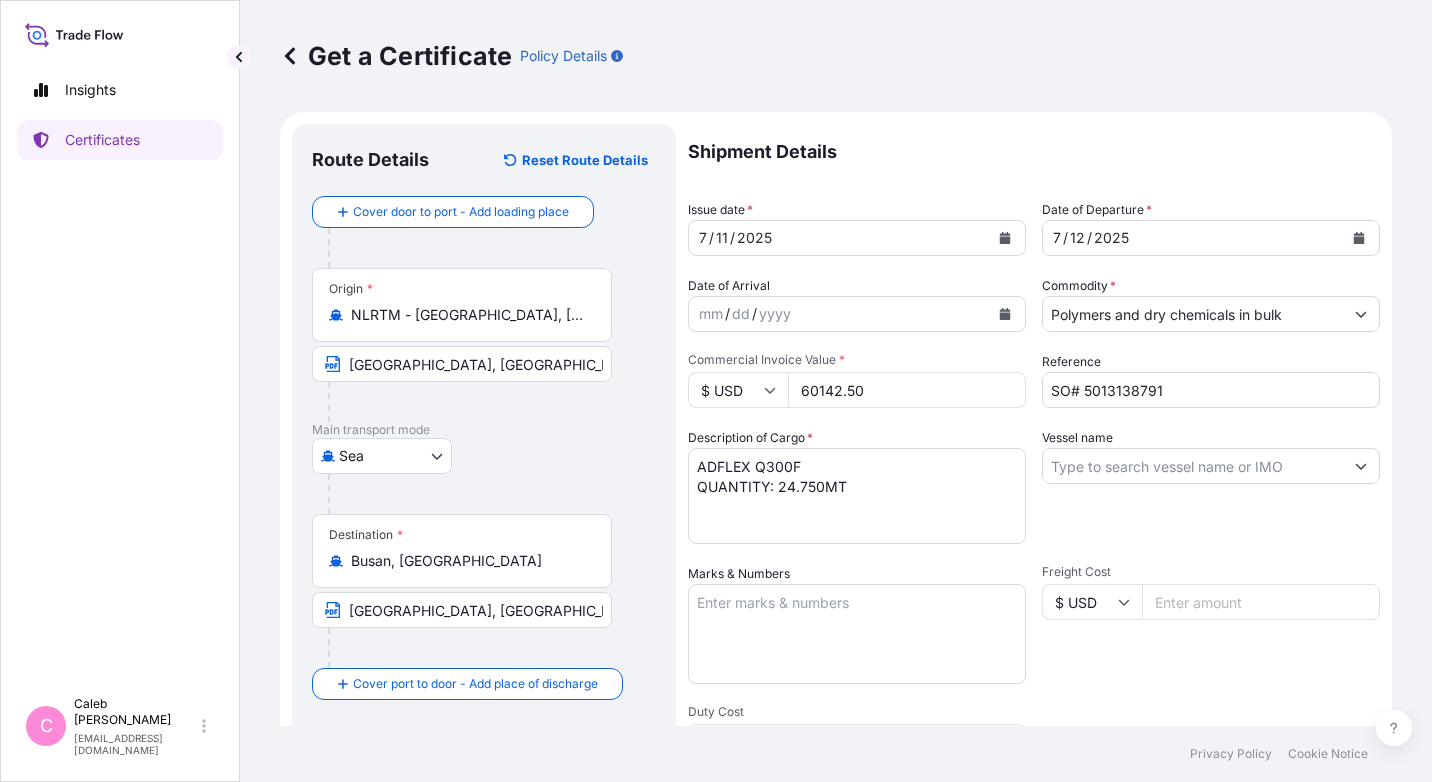 click on "Shipment Details Issue date * [DATE] Date of Departure * [DATE] Date of Arrival mm / dd / yyyy Commodity * Polymers and dry chemicals in bulk Packing Category Commercial Invoice Value    * $ USD 60142.50 Reference SO# 5013138791 Description of Cargo * ADFLEX Q300F
QUANTITY: 24.750MT Vessel name Marks & Numbers Freight Cost   $ USD Duty Cost   $ USD Letter of Credit This shipment has a letter of credit Letter of credit * Letter of credit may not exceed 12000 characters Assured Details Primary Assured * Select a primary assured Basell [PERSON_NAME] Polyolefins Sp. z o.o. Basell Asia Pacific Limited Named Assured Named Assured Address" at bounding box center (1034, 600) 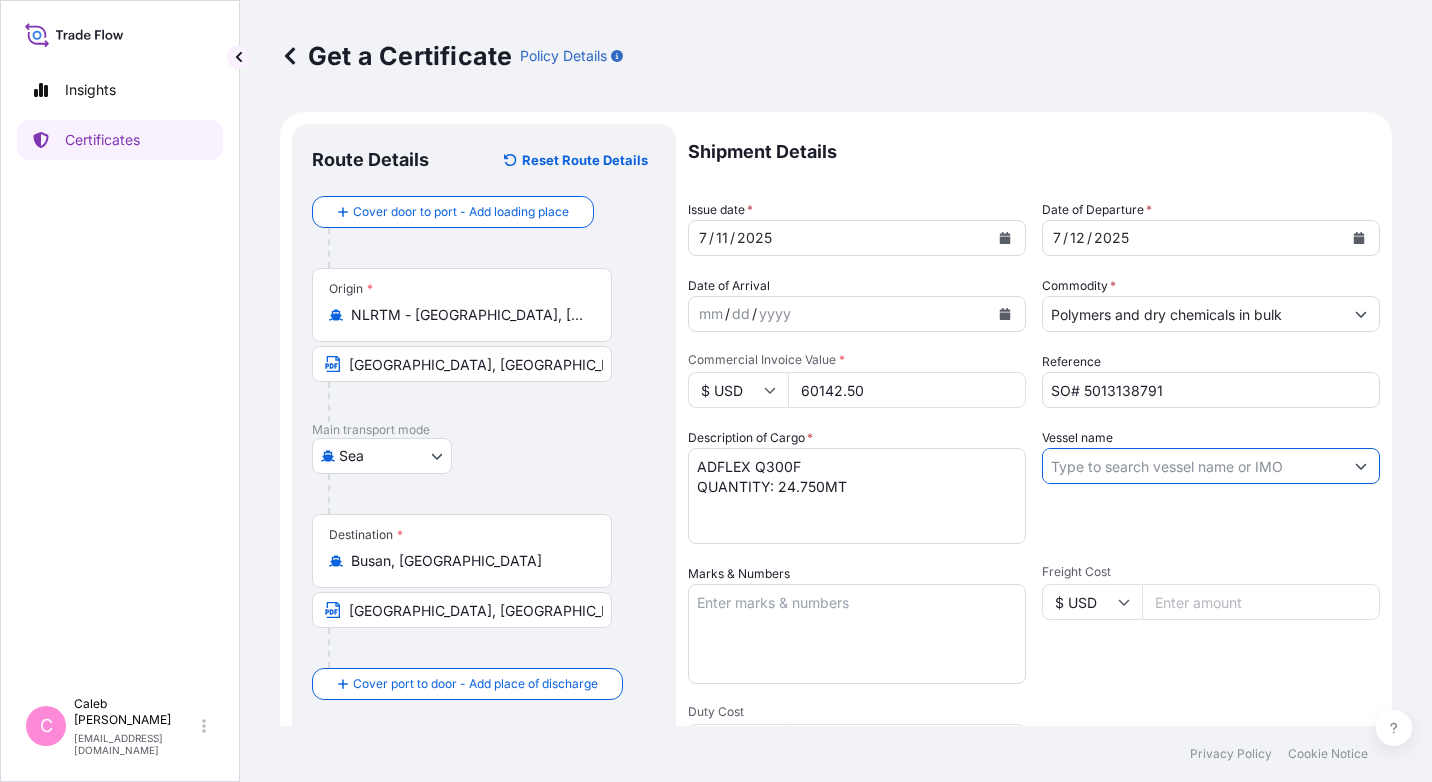 paste on "MSC HARIAGRAZIA FW527E" 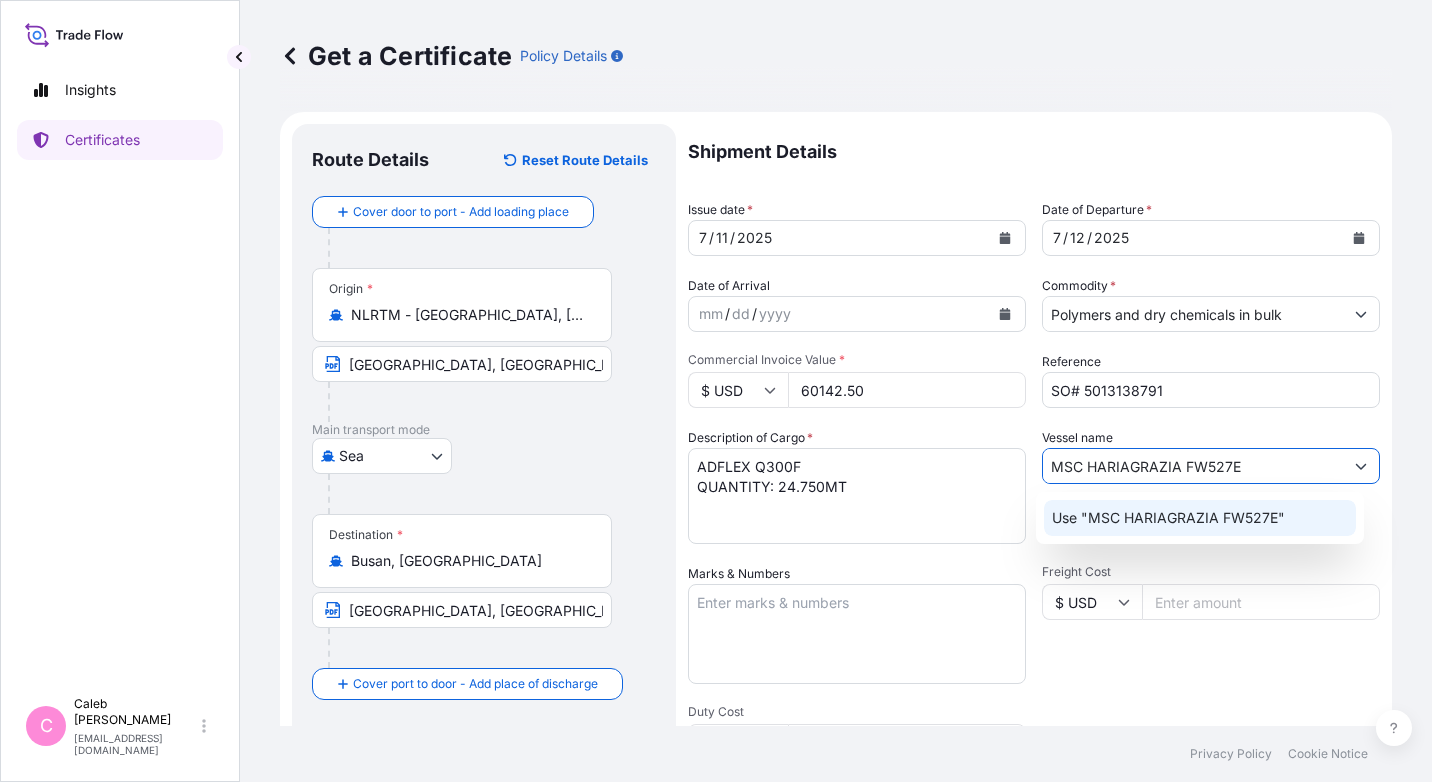 click on "Use "MSC HARIAGRAZIA FW527E"" 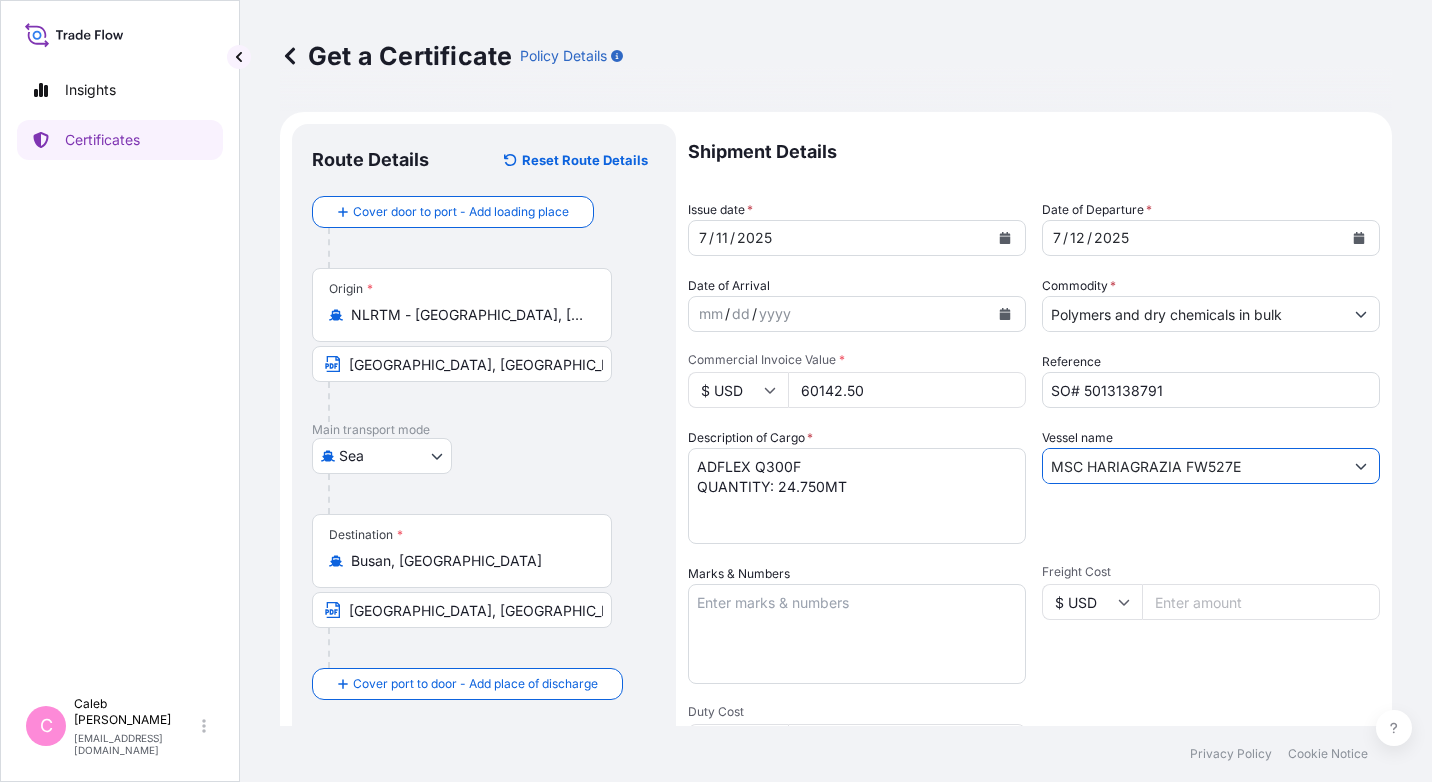type on "MSC HARIAGRAZIA FW527E" 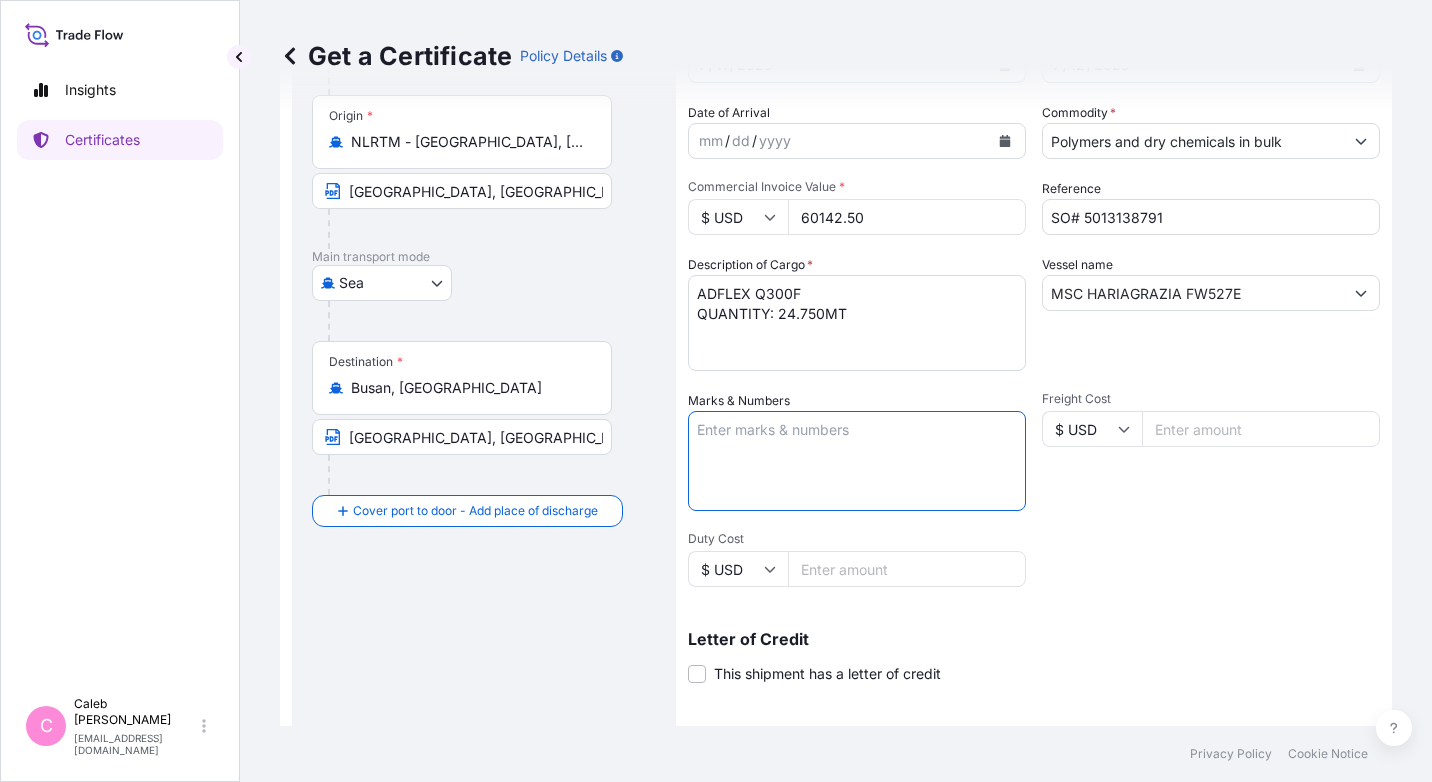 scroll, scrollTop: 191, scrollLeft: 0, axis: vertical 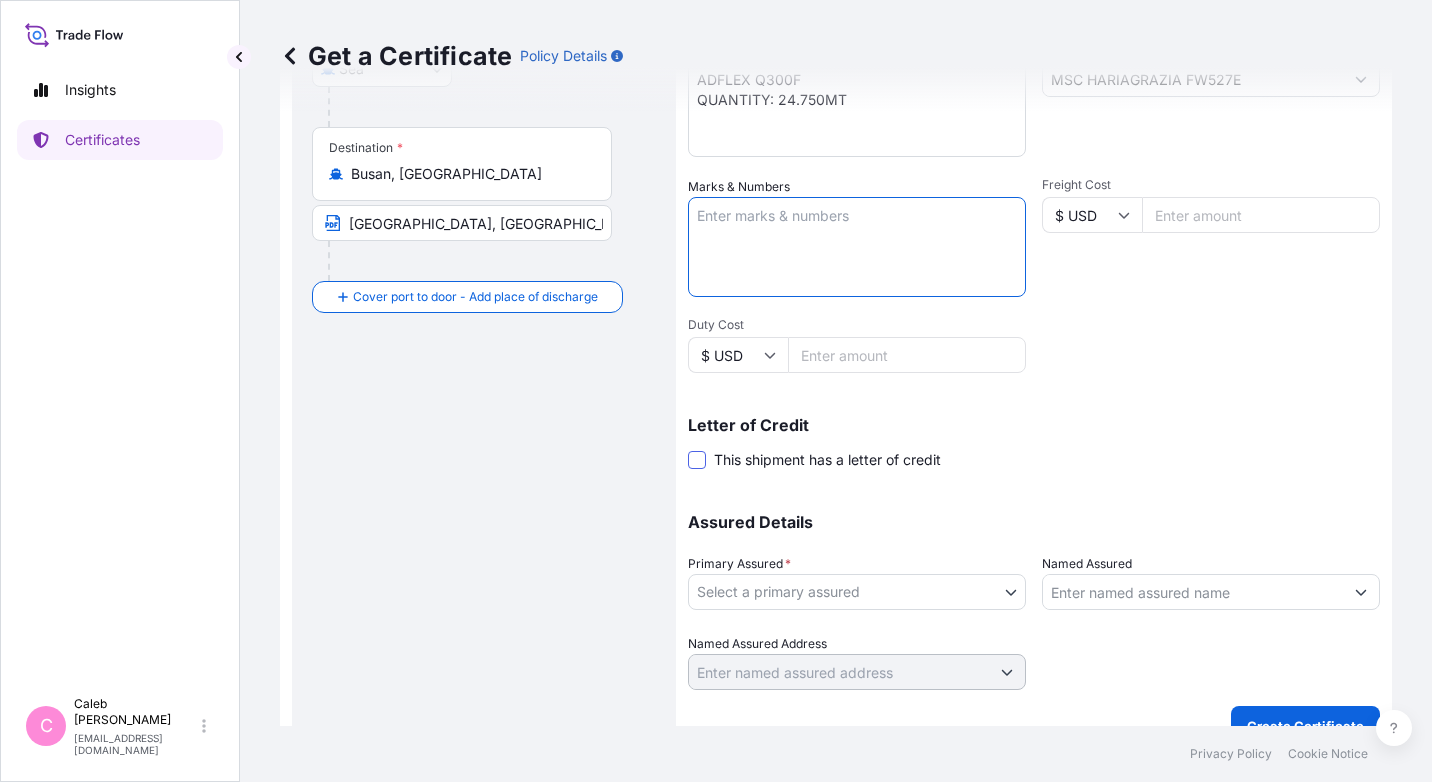 click at bounding box center [697, 460] 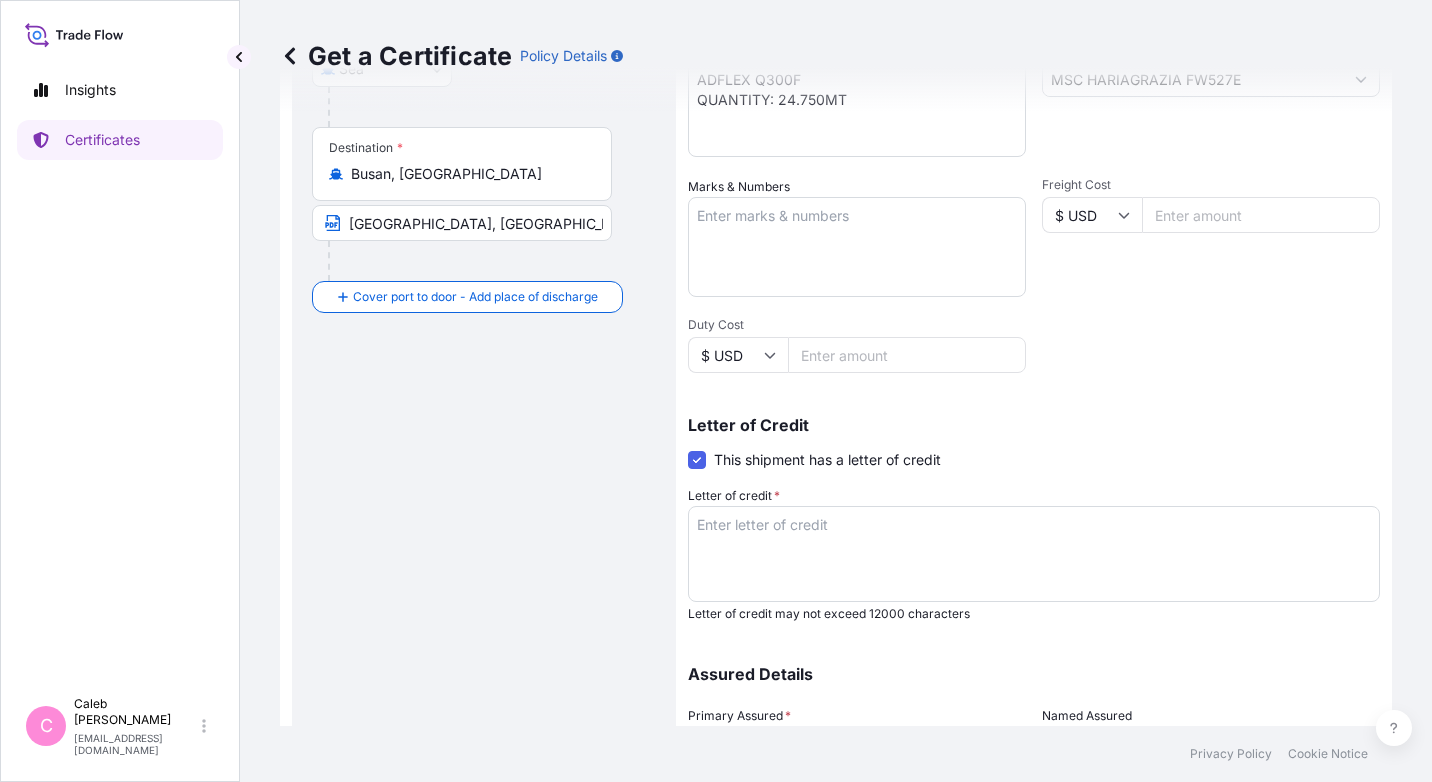 click on "Letter of credit *" at bounding box center (1034, 554) 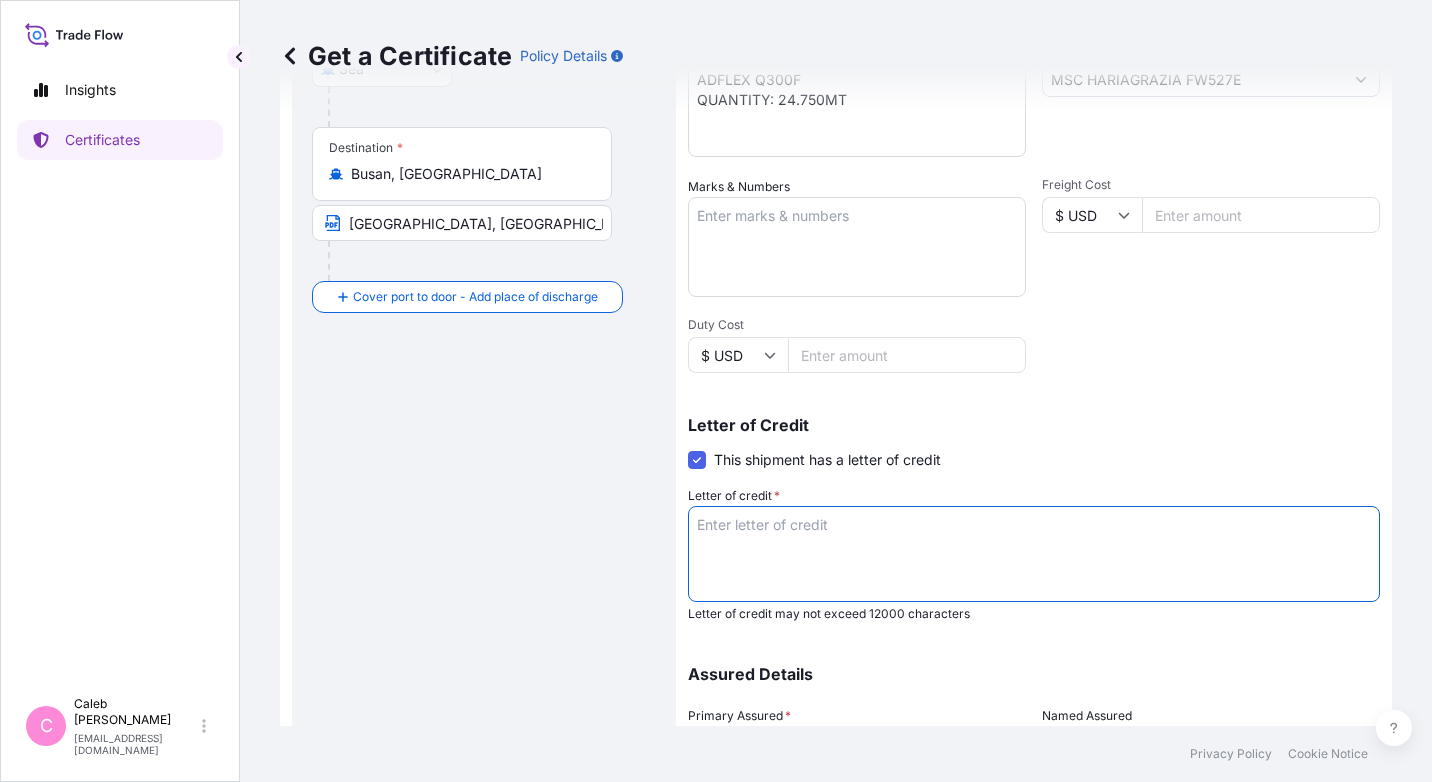 click on "Letter of credit *" at bounding box center (1034, 554) 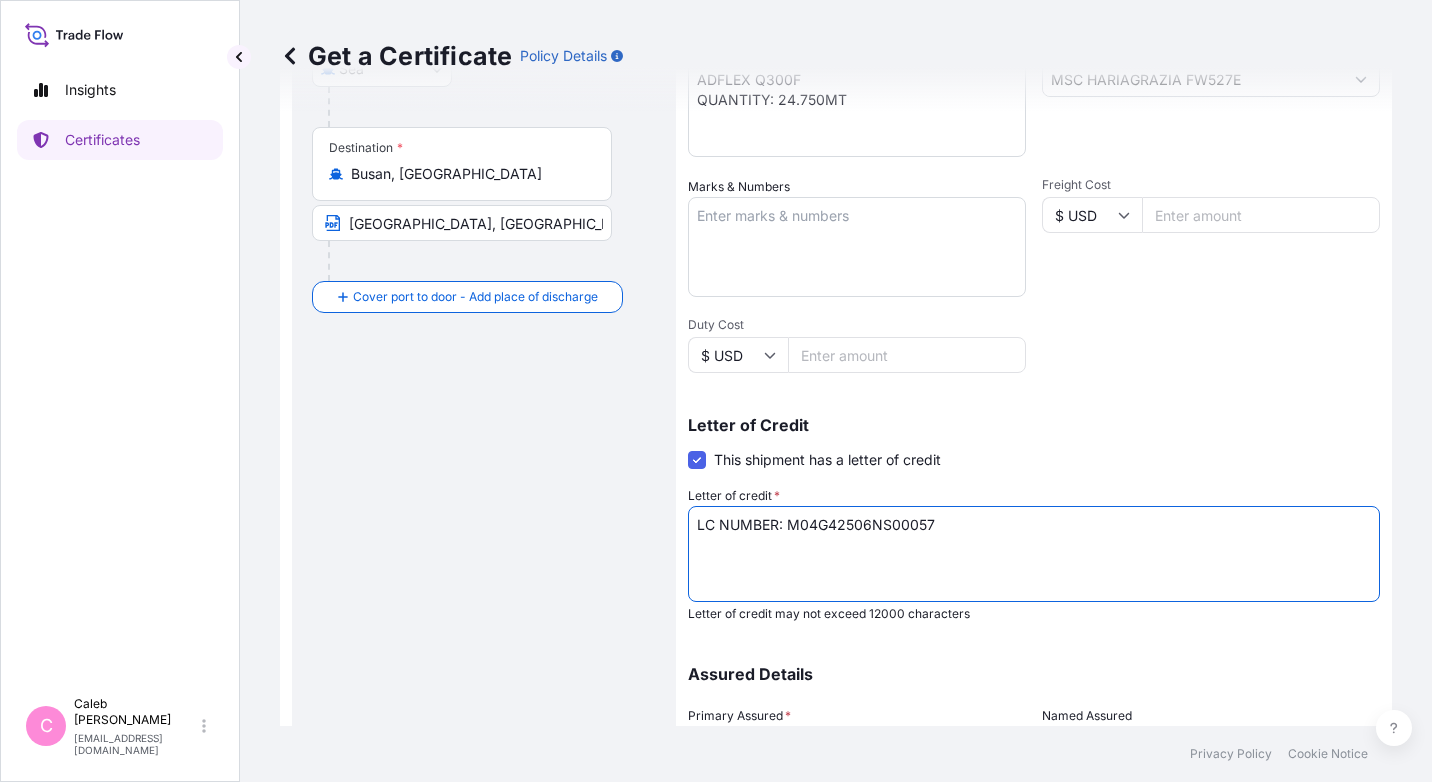 click on "LC NUMBER: M04G42506NS00057" at bounding box center [1034, 554] 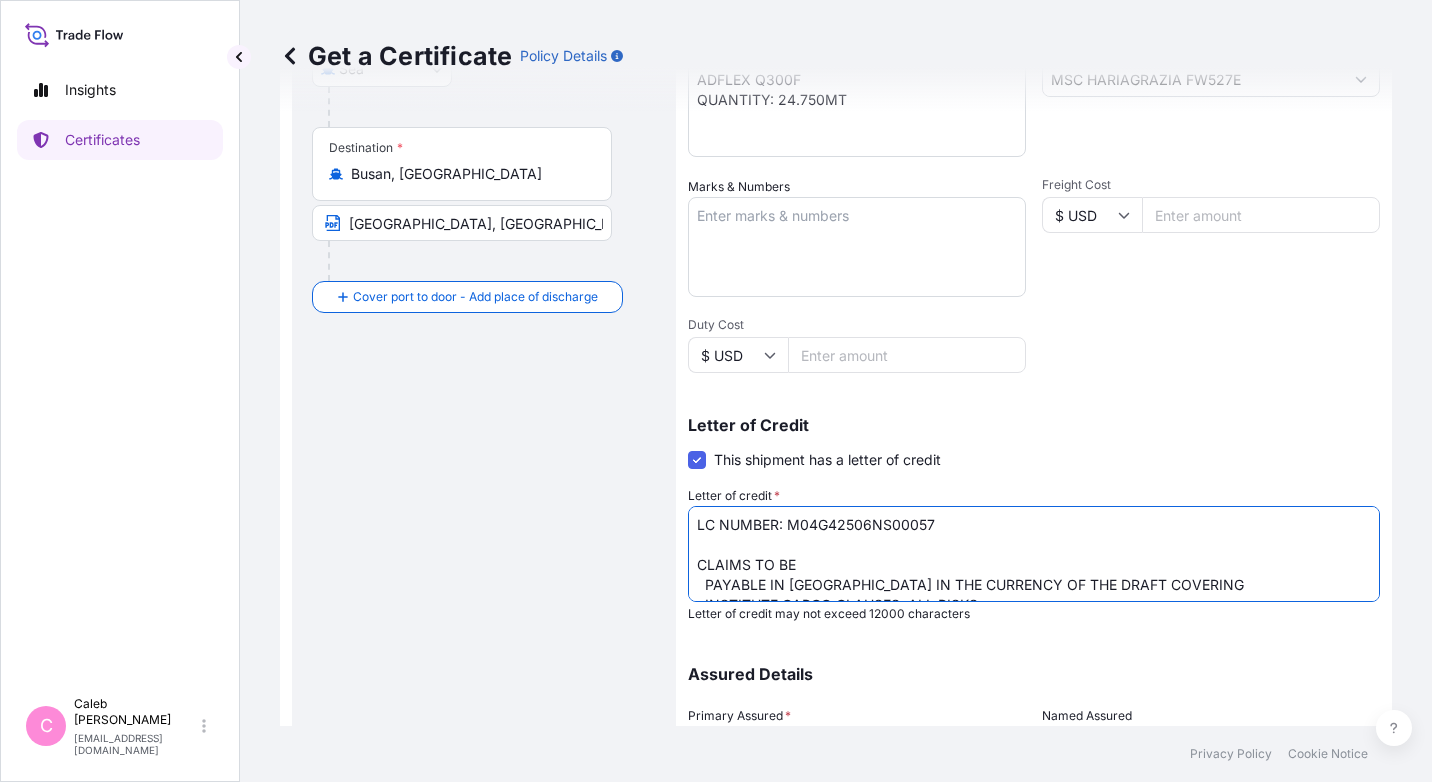 scroll, scrollTop: 12, scrollLeft: 0, axis: vertical 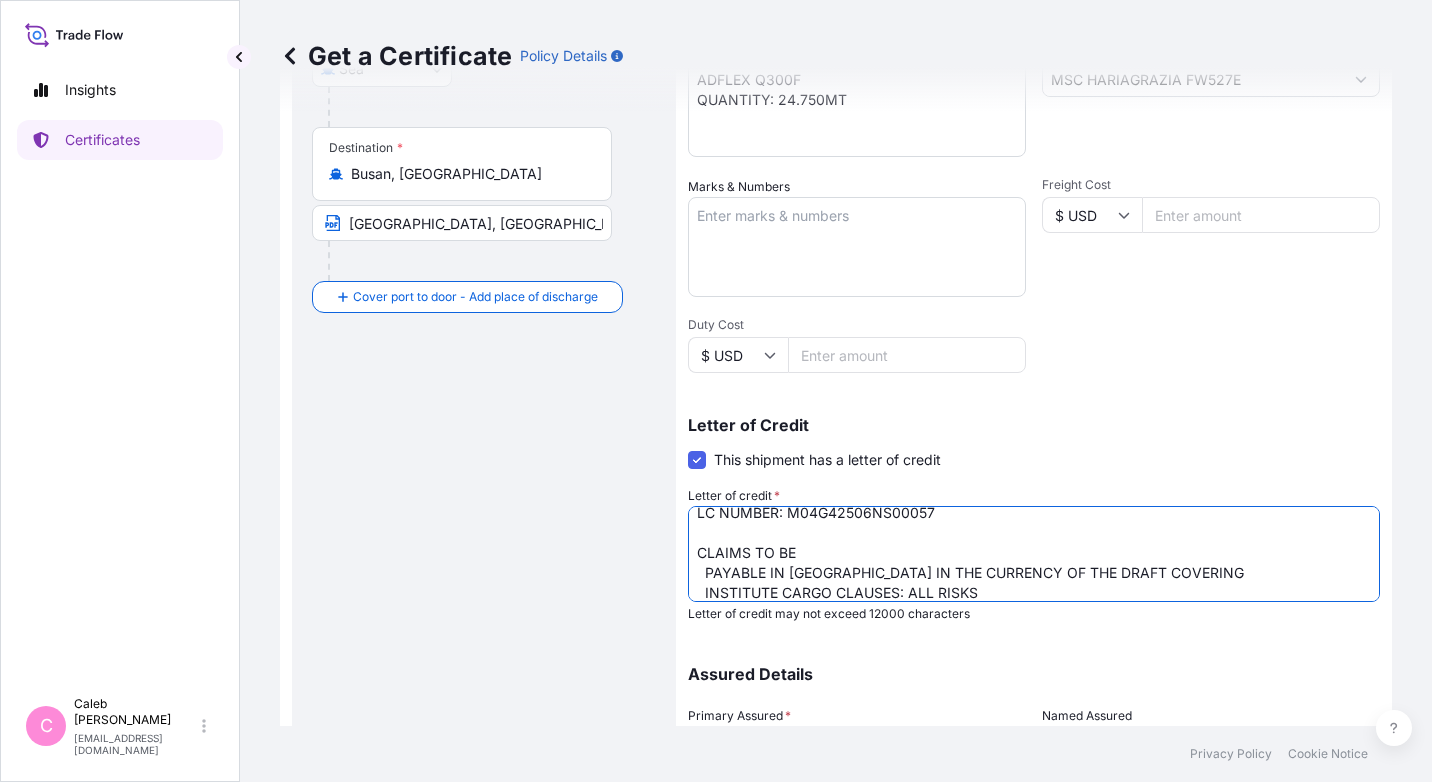 click on "LC NUMBER: M04G42506NS00057
CLAIMS TO BE
PAYABLE IN [GEOGRAPHIC_DATA] IN THE CURRENCY OF THE DRAFT COVERING
INSTITUTE CARGO CLAUSES: ALL RISKS" at bounding box center [1034, 554] 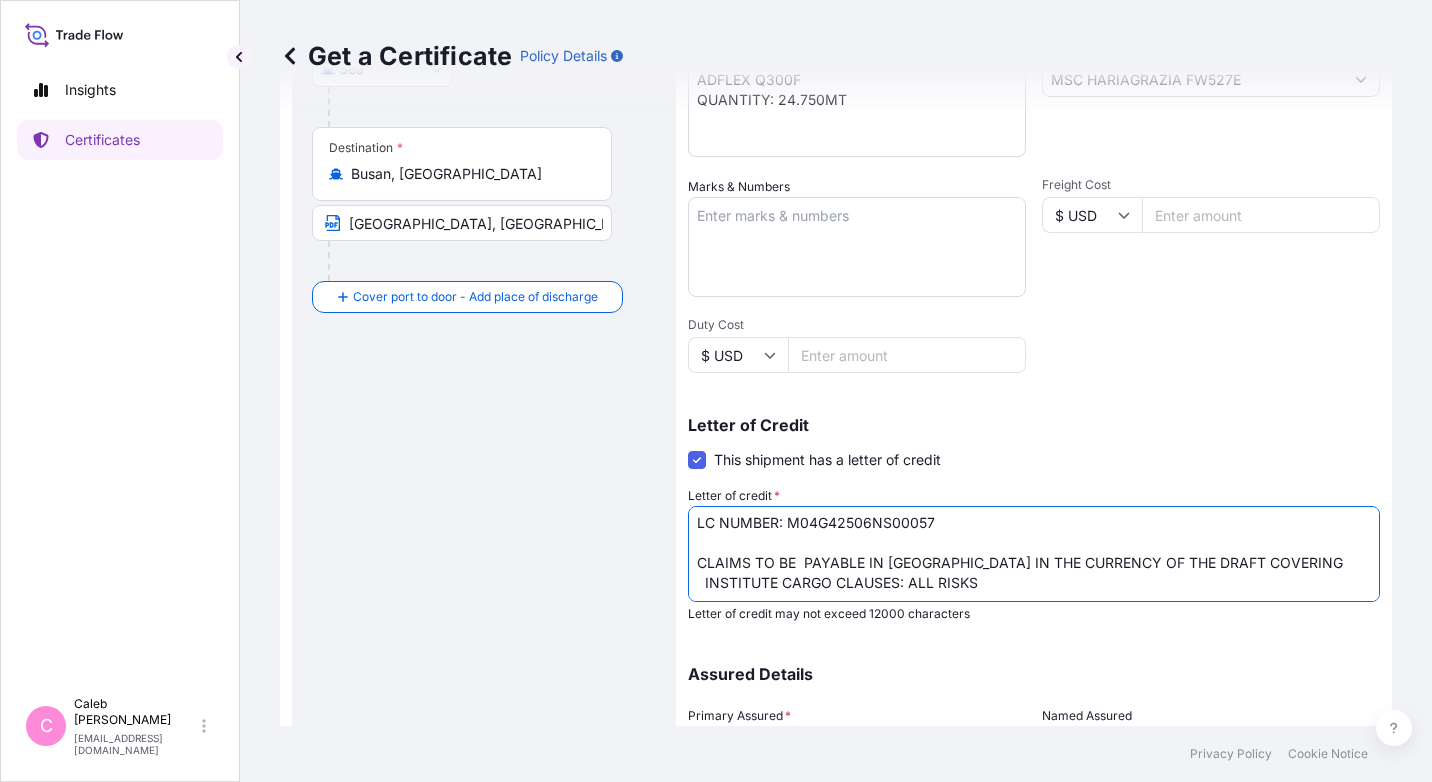 scroll, scrollTop: 2, scrollLeft: 0, axis: vertical 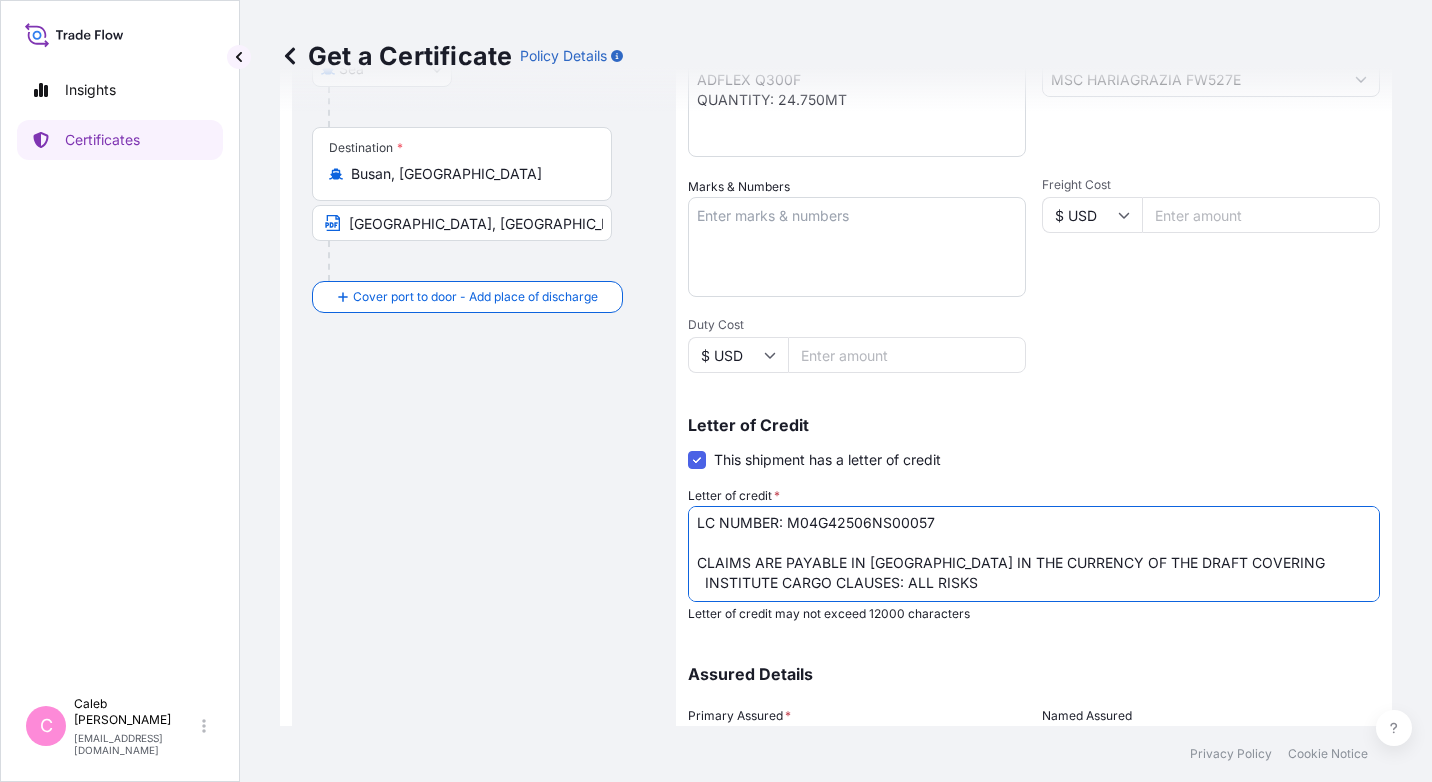 click on "LC NUMBER: M04G42506NS00057
CLAIMS ARE PAYABLE IN [GEOGRAPHIC_DATA] IN THE CURRENCY OF THE DRAFT COVERING
INSTITUTE CARGO CLAUSES: ALL RISKS" at bounding box center (1034, 554) 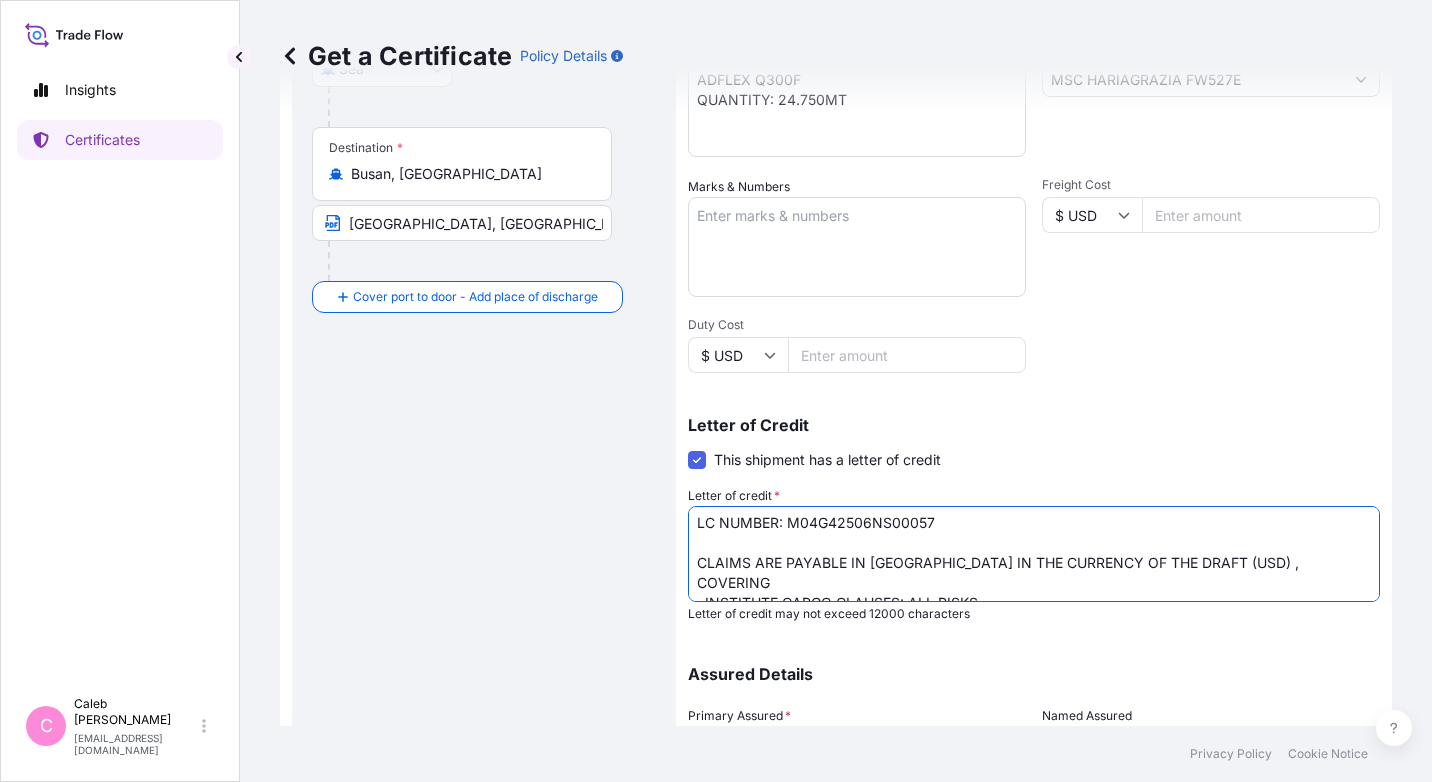scroll, scrollTop: 12, scrollLeft: 0, axis: vertical 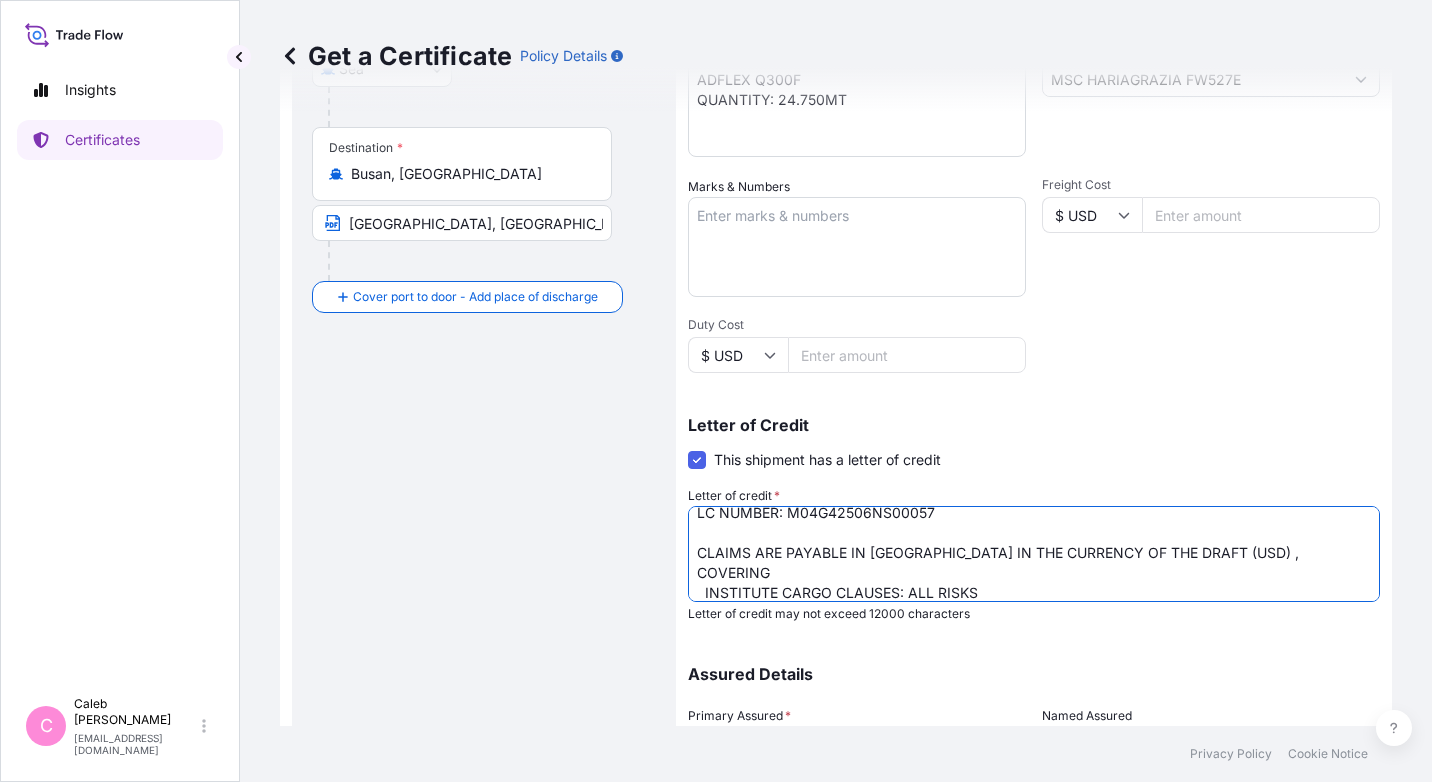 click on "LC NUMBER: M04G42506NS00057
CLAIMS ARE PAYABLE IN [GEOGRAPHIC_DATA] IN THE CURRENCY OF THE DRAFT (USD) ,
COVERING
INSTITUTE CARGO CLAUSES: ALL RISKS" at bounding box center [1034, 554] 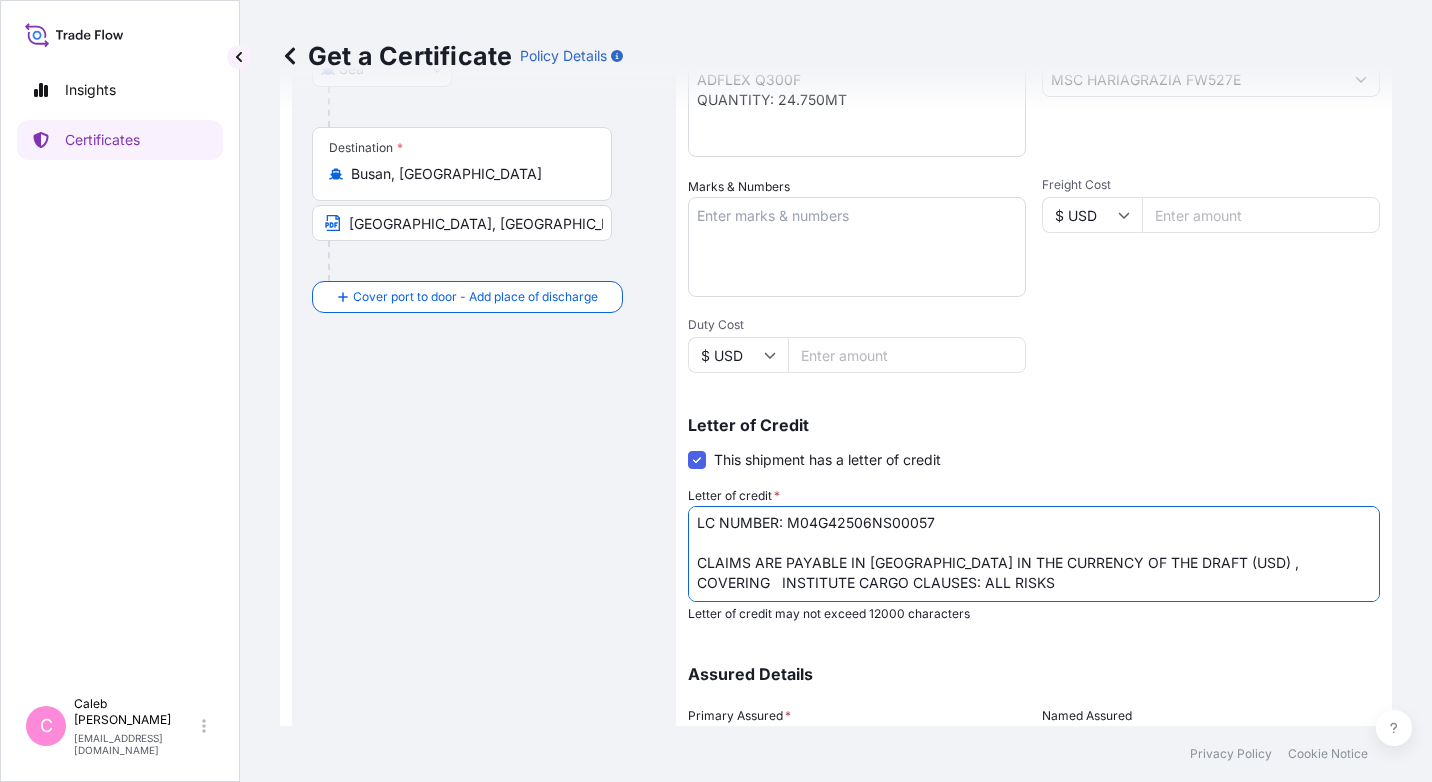 scroll, scrollTop: 2, scrollLeft: 0, axis: vertical 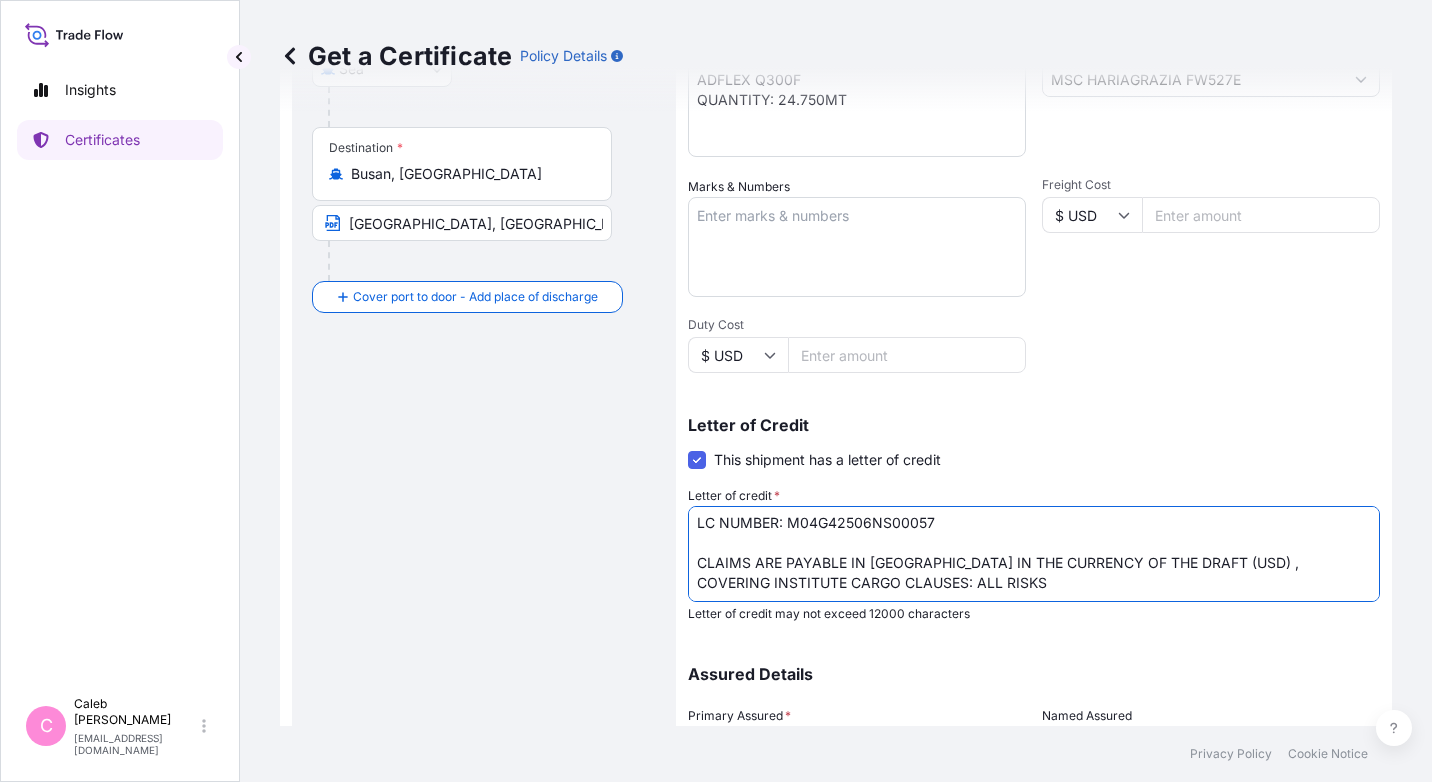 click on "LC NUMBER: M04G42506NS00057
CLAIMS ARE PAYABLE IN [GEOGRAPHIC_DATA] IN THE CURRENCY OF THE DRAFT (USD) ,
COVERING INSTITUTE CARGO CLAUSES: ALL RISKS" at bounding box center (1034, 554) 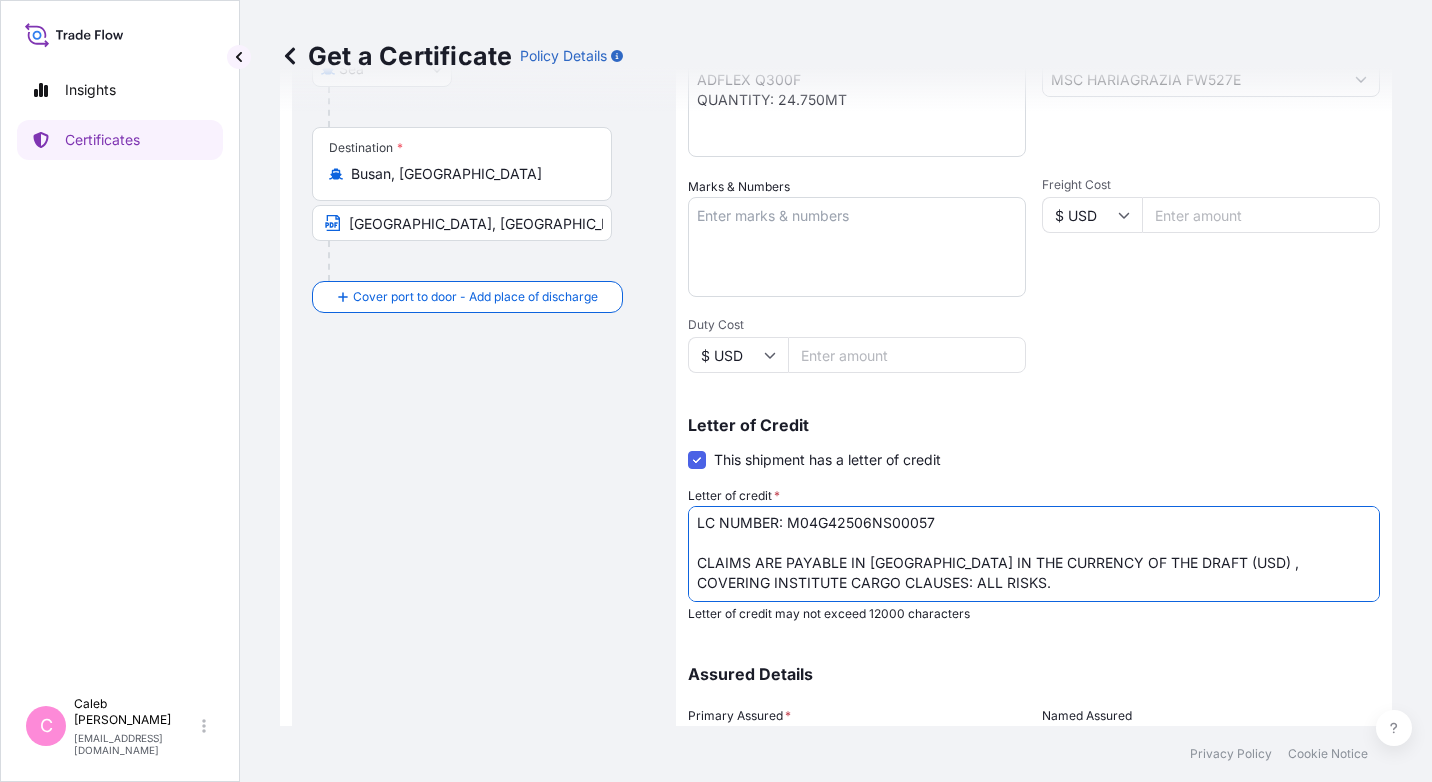 scroll, scrollTop: 52, scrollLeft: 0, axis: vertical 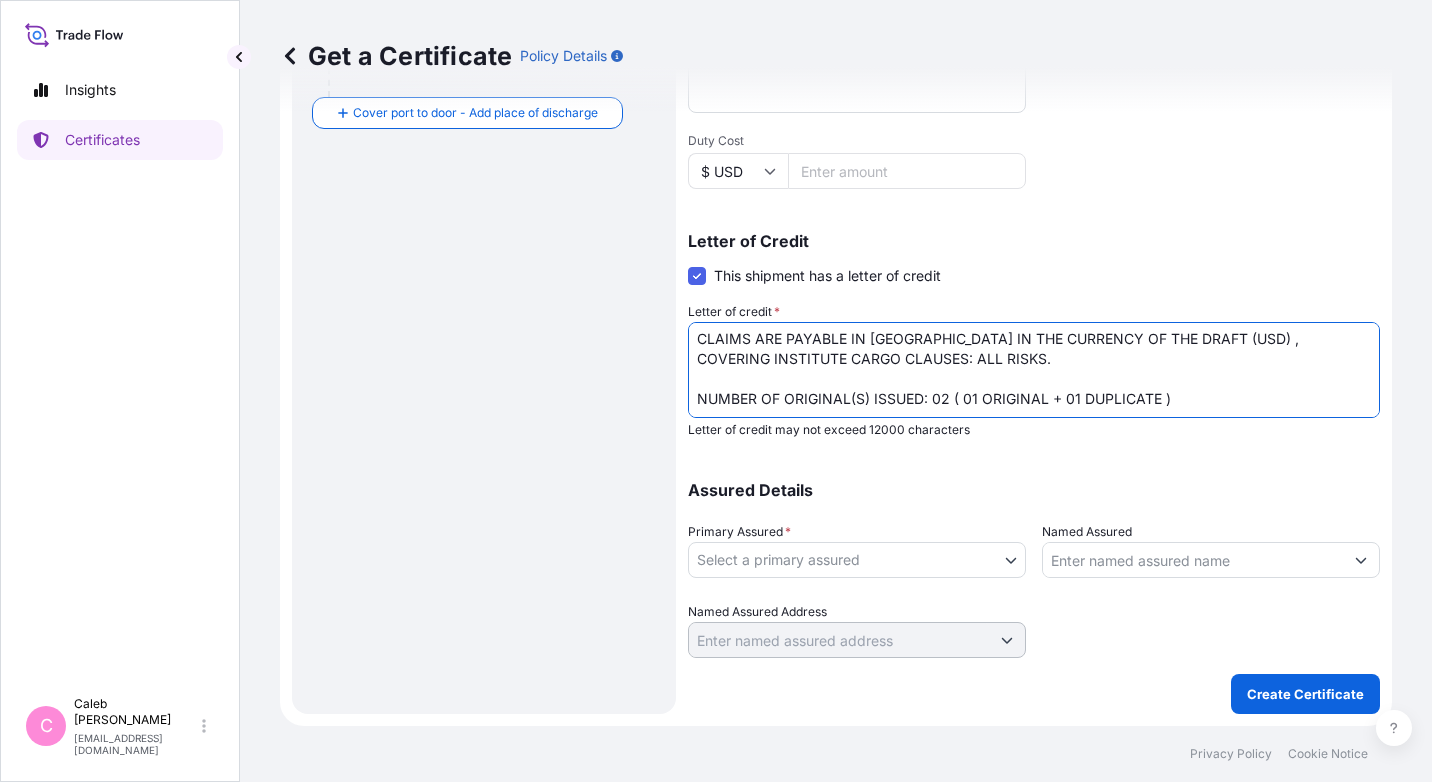 type on "LC NUMBER: M04G42506NS00057
CLAIMS ARE PAYABLE IN [GEOGRAPHIC_DATA] IN THE CURRENCY OF THE DRAFT (USD) ,
COVERING INSTITUTE CARGO CLAUSES: ALL RISKS.
NUMBER OF ORIGINAL(S) ISSUED: 02 ( 01 ORIGINAL + 01 DUPLICATE )" 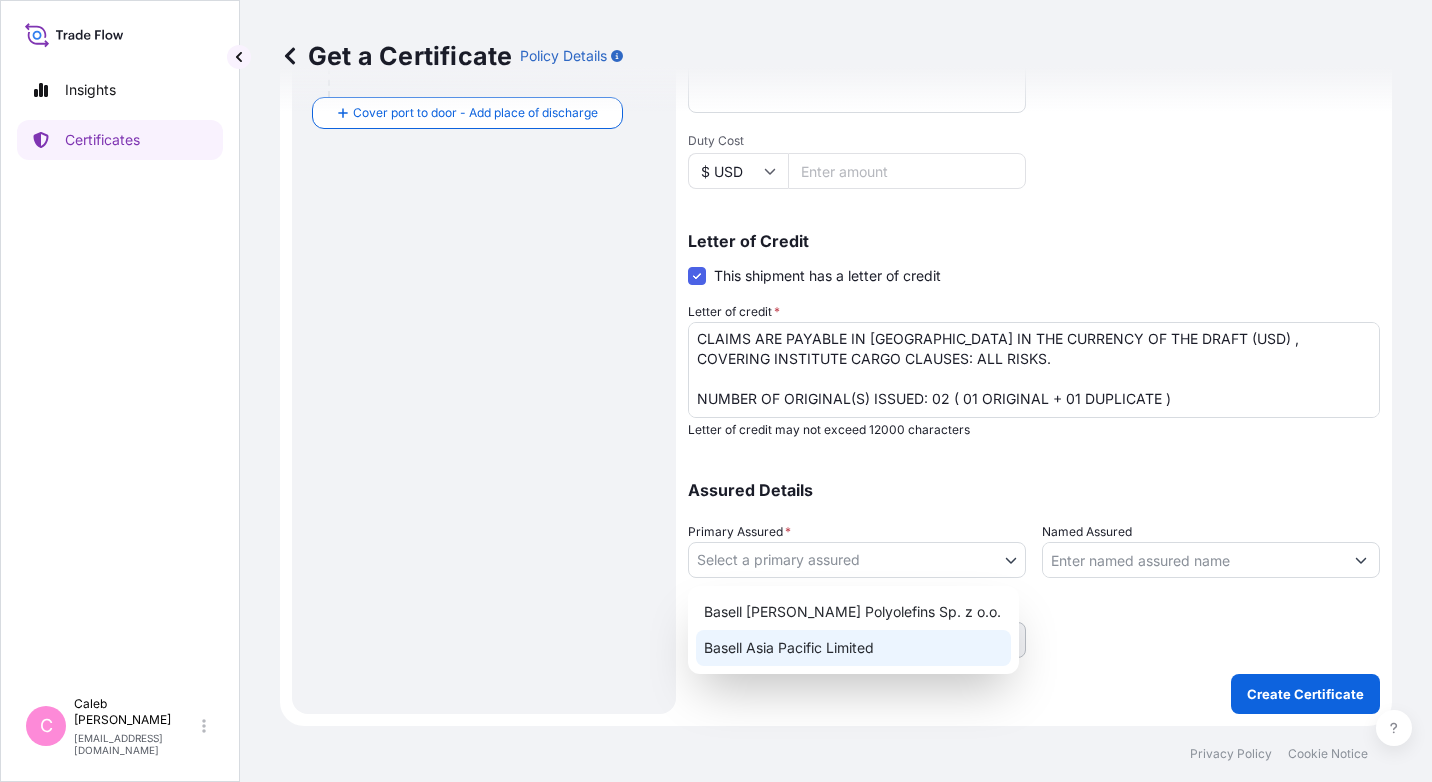 click on "Basell Asia Pacific Limited" at bounding box center (853, 648) 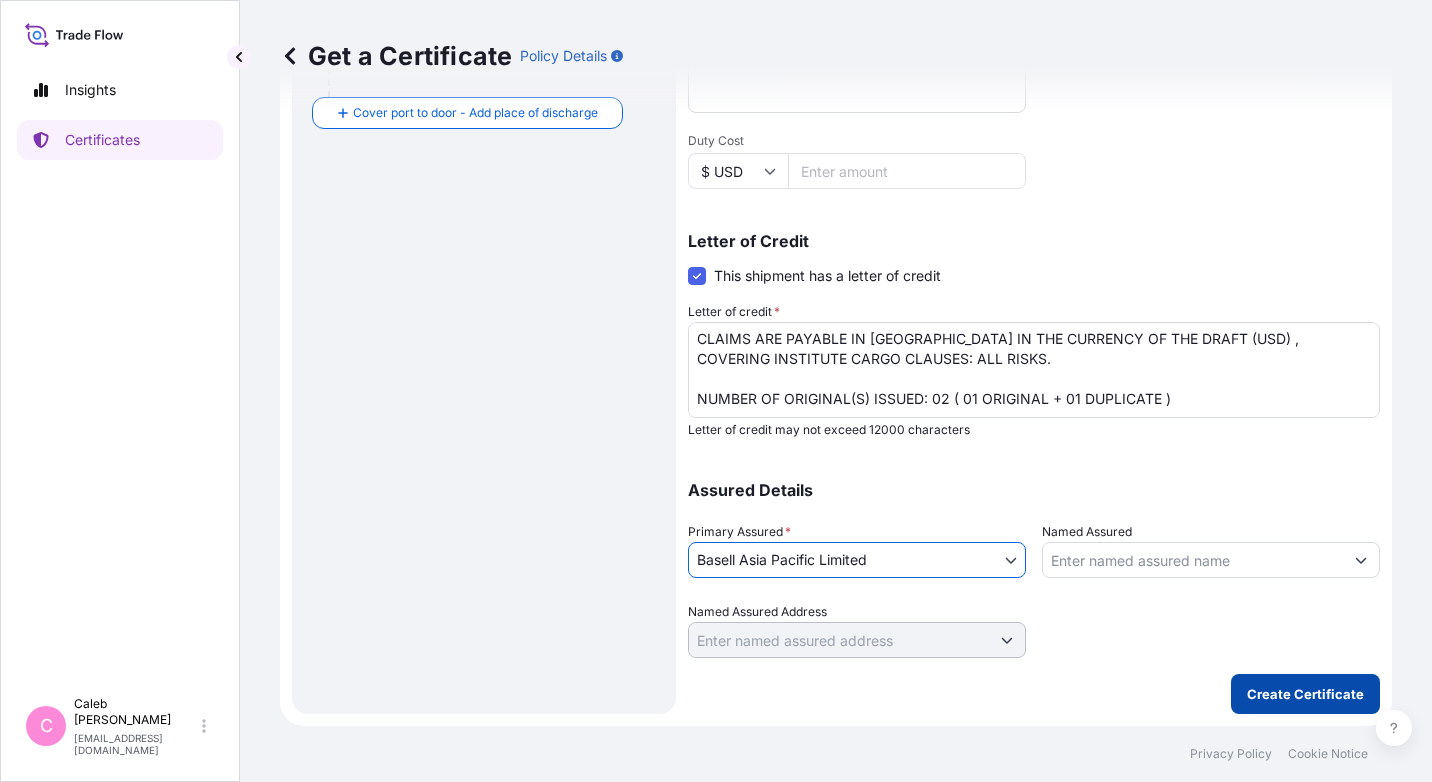 click on "Create Certificate" at bounding box center (1305, 694) 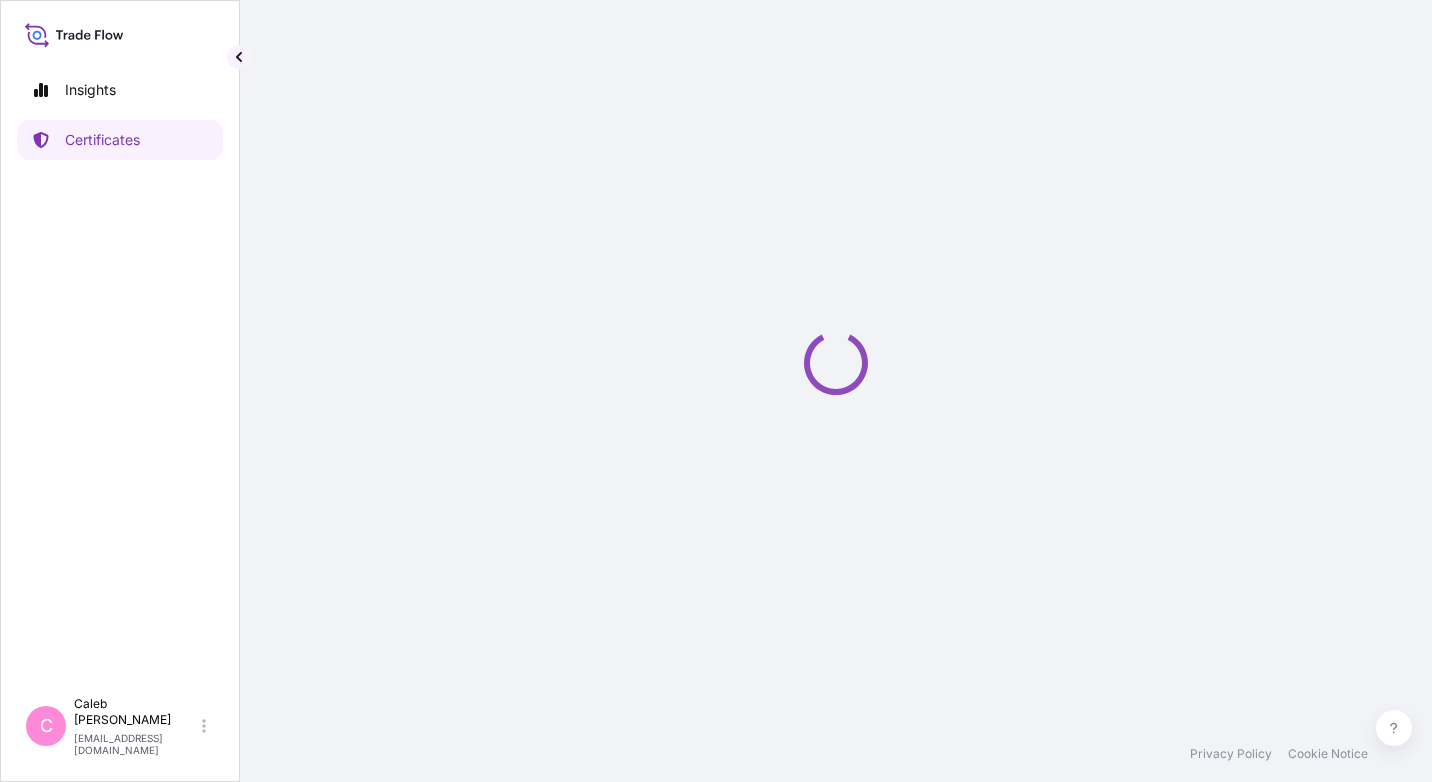 scroll, scrollTop: 0, scrollLeft: 0, axis: both 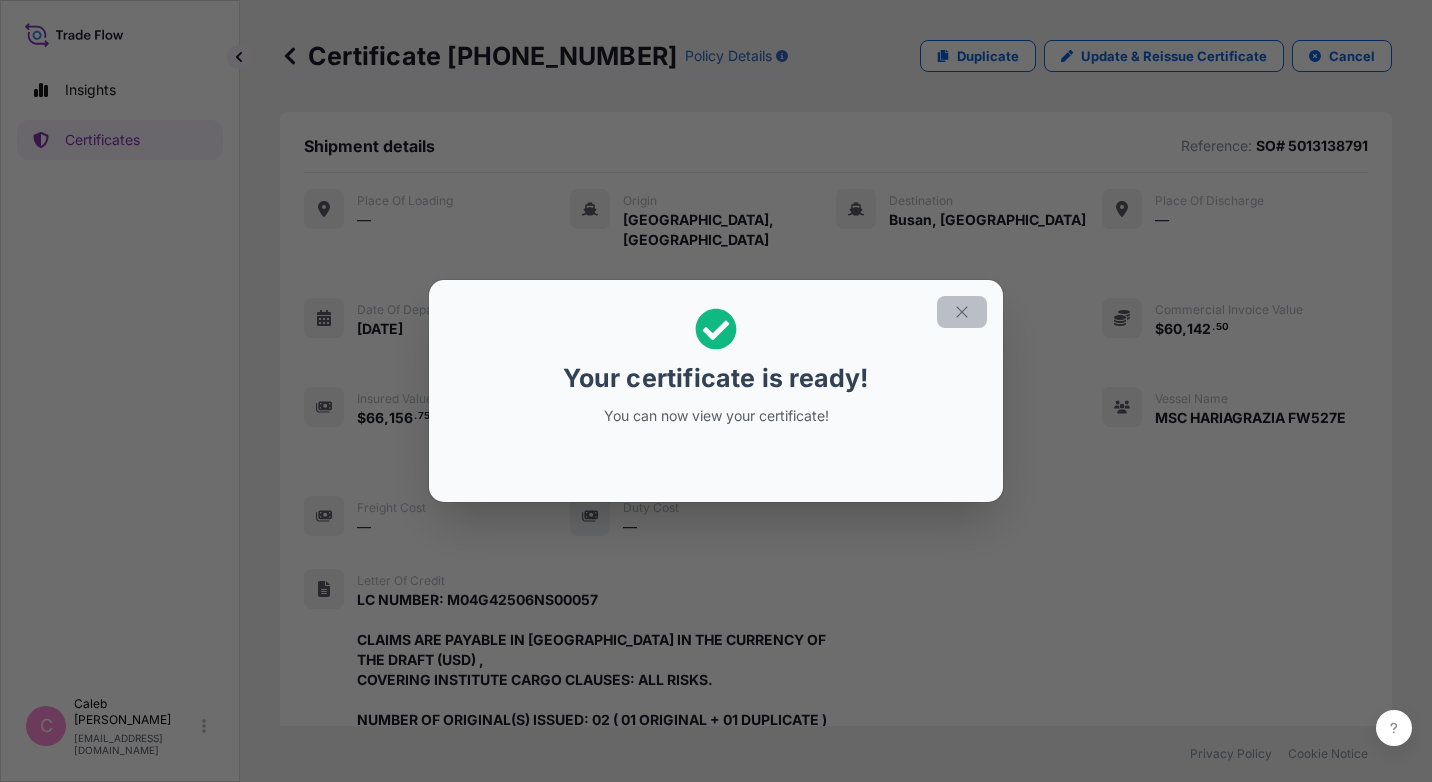 click 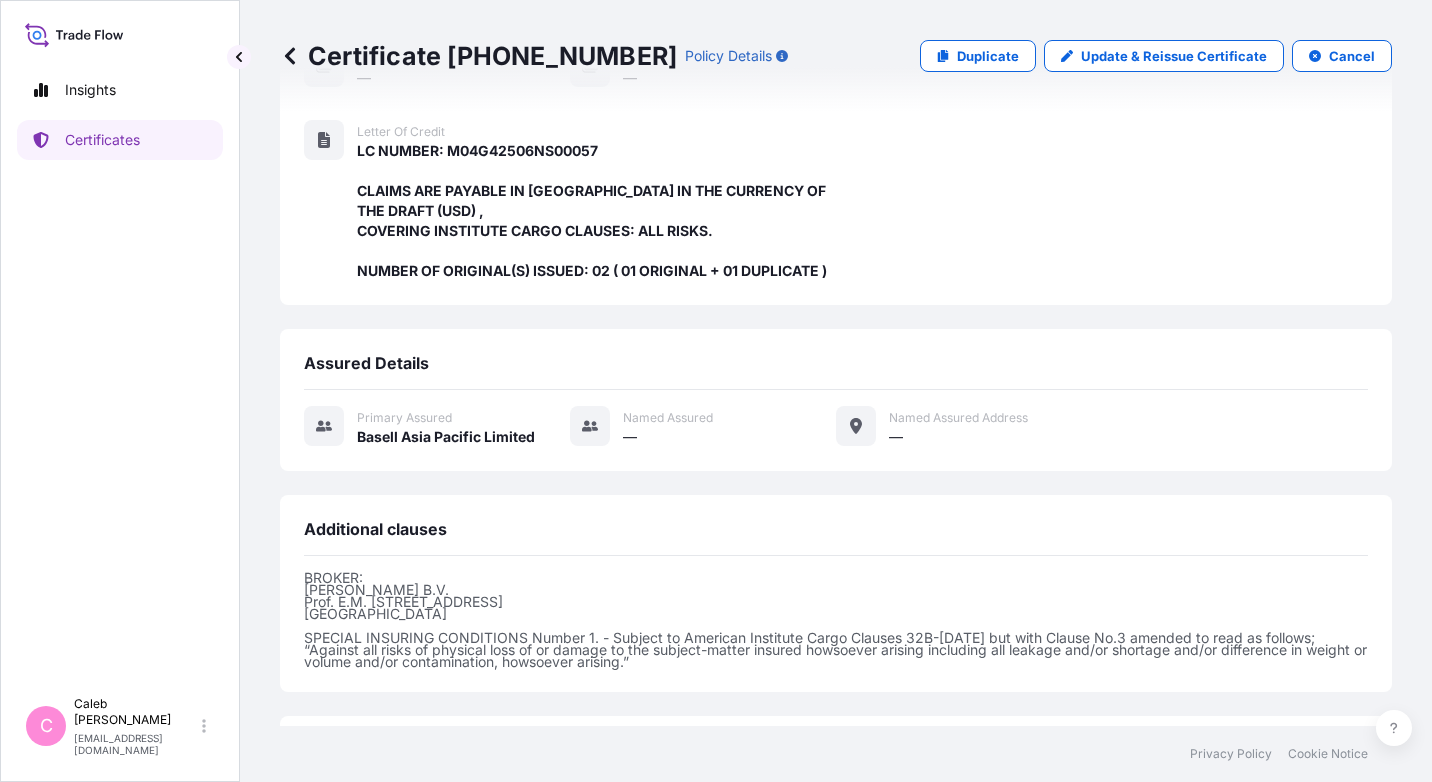 scroll, scrollTop: 638, scrollLeft: 0, axis: vertical 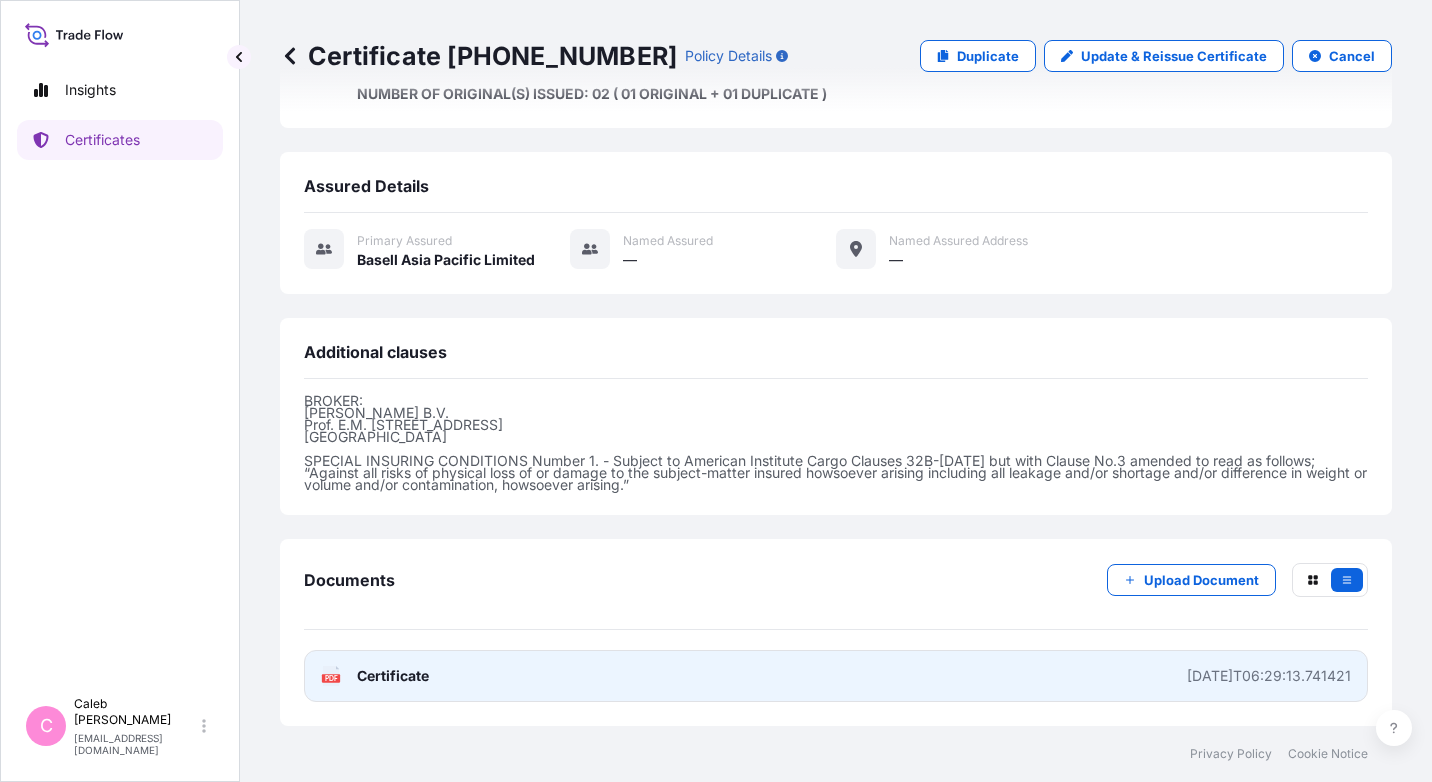 click on "PDF Certificate [DATE]T06:29:13.741421" at bounding box center [836, 676] 